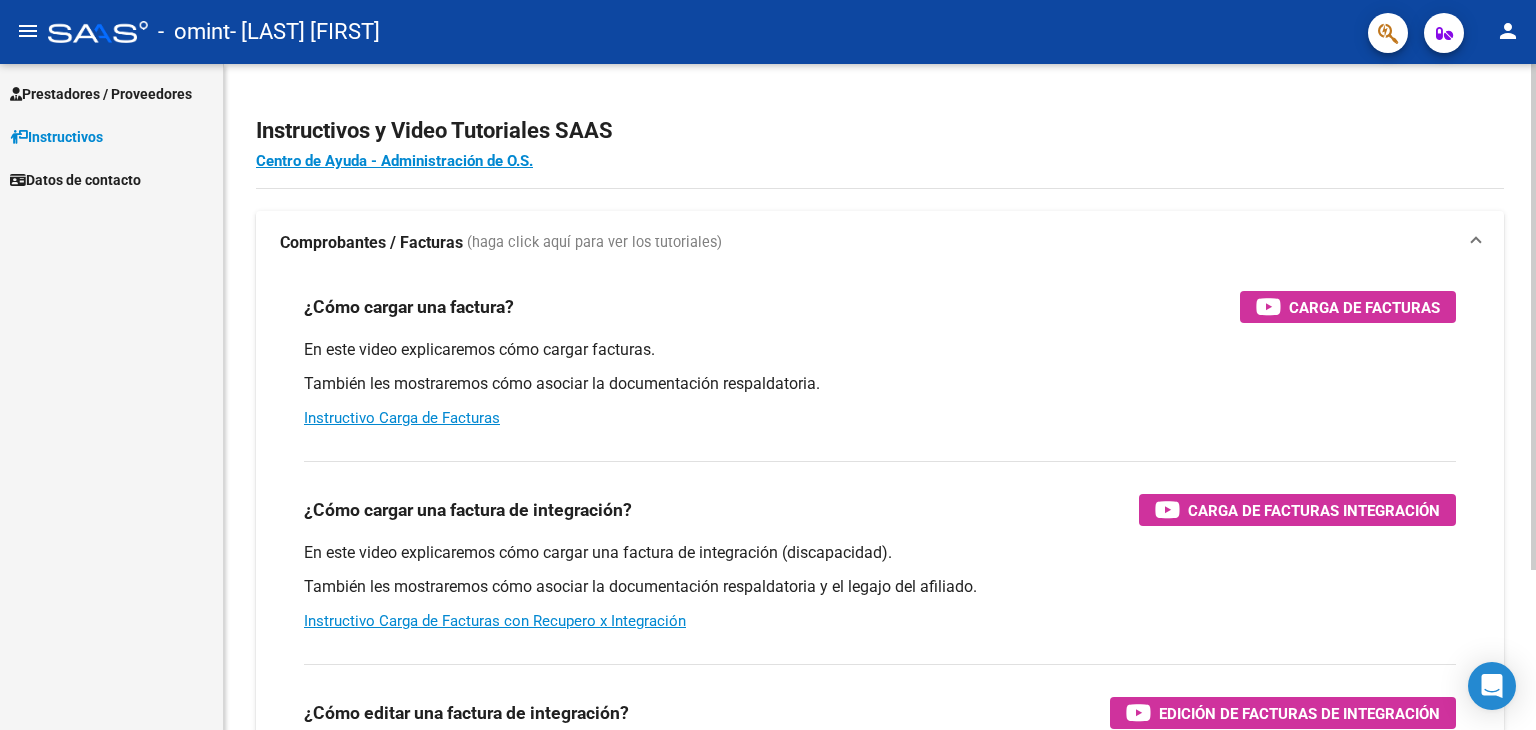 scroll, scrollTop: 0, scrollLeft: 0, axis: both 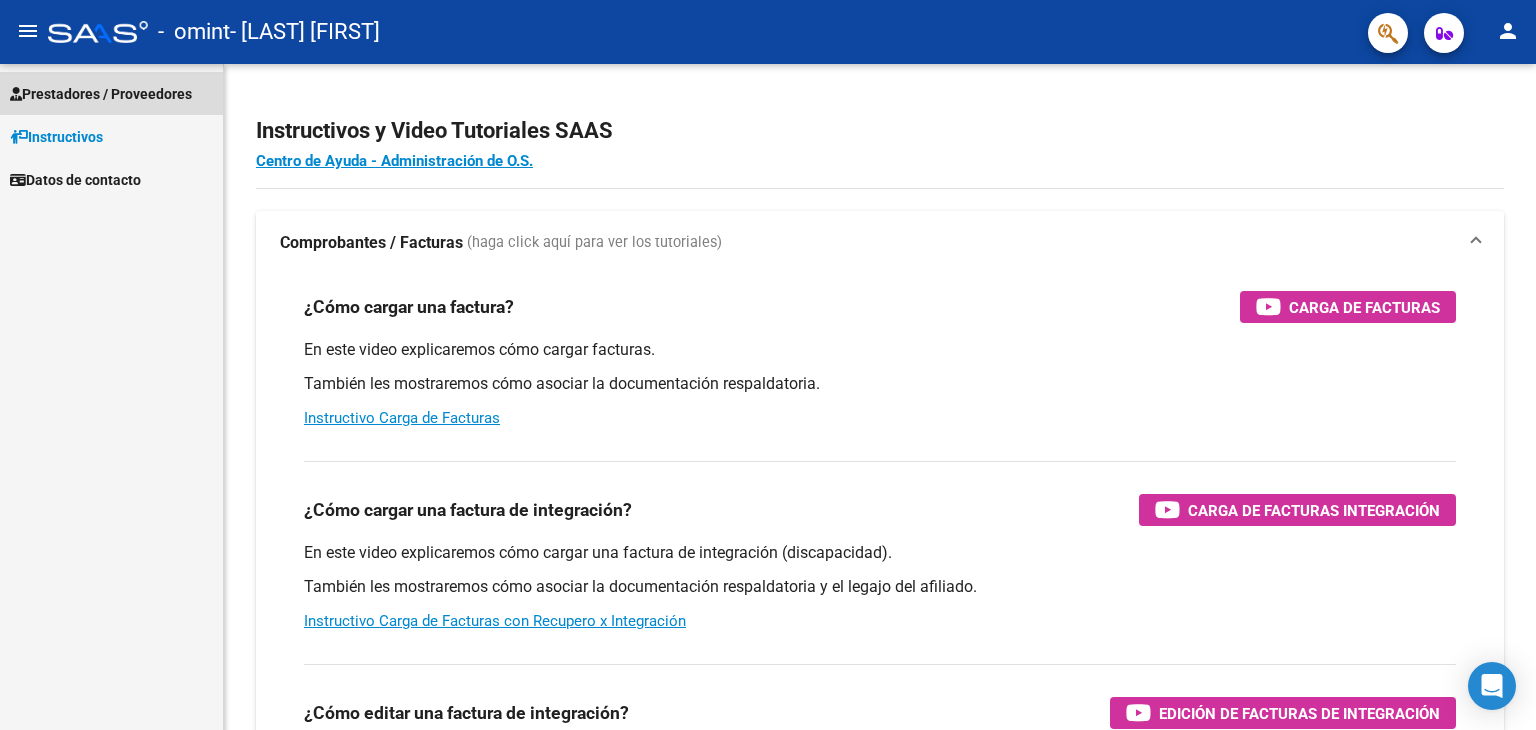 click on "Prestadores / Proveedores" at bounding box center (101, 94) 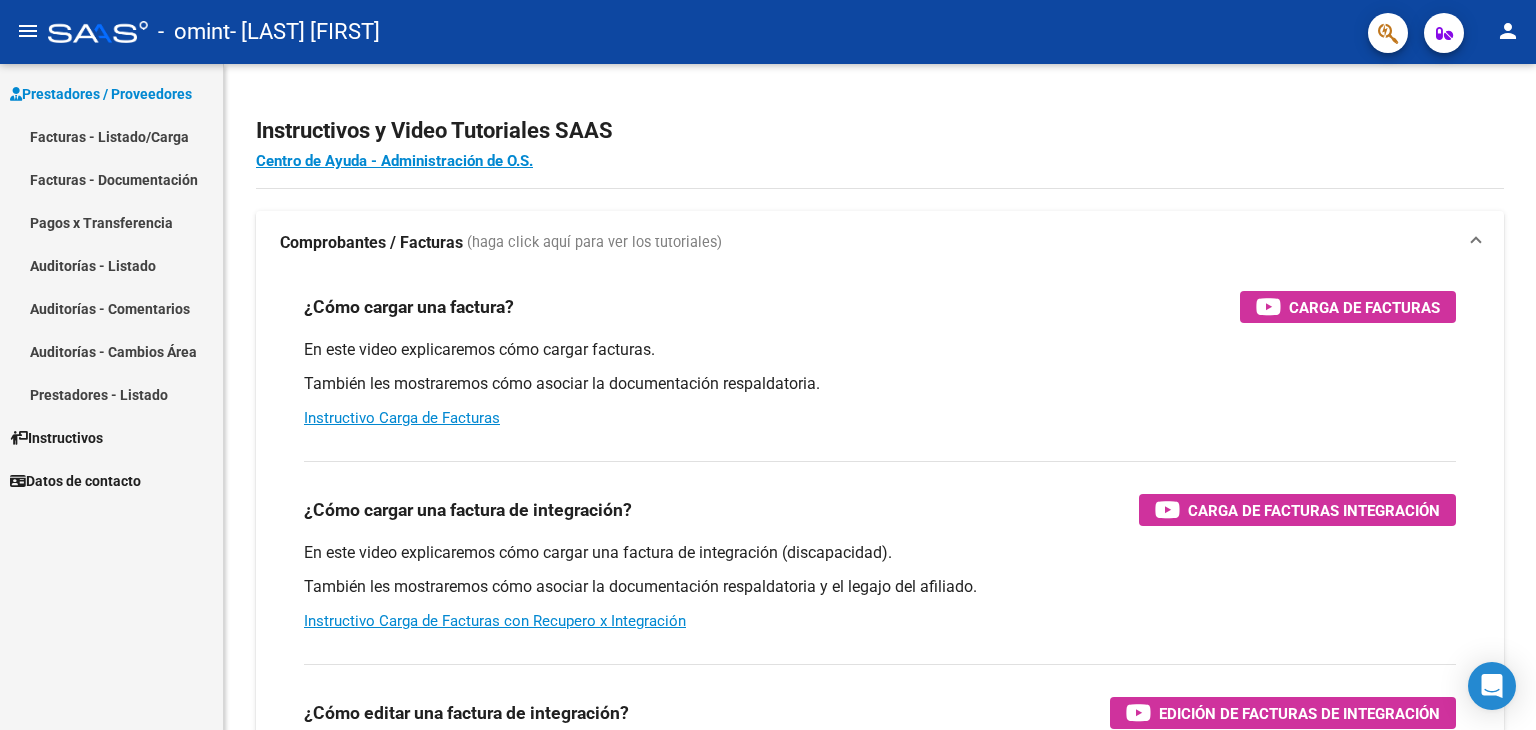 click on "Facturas - Listado/Carga" at bounding box center (111, 136) 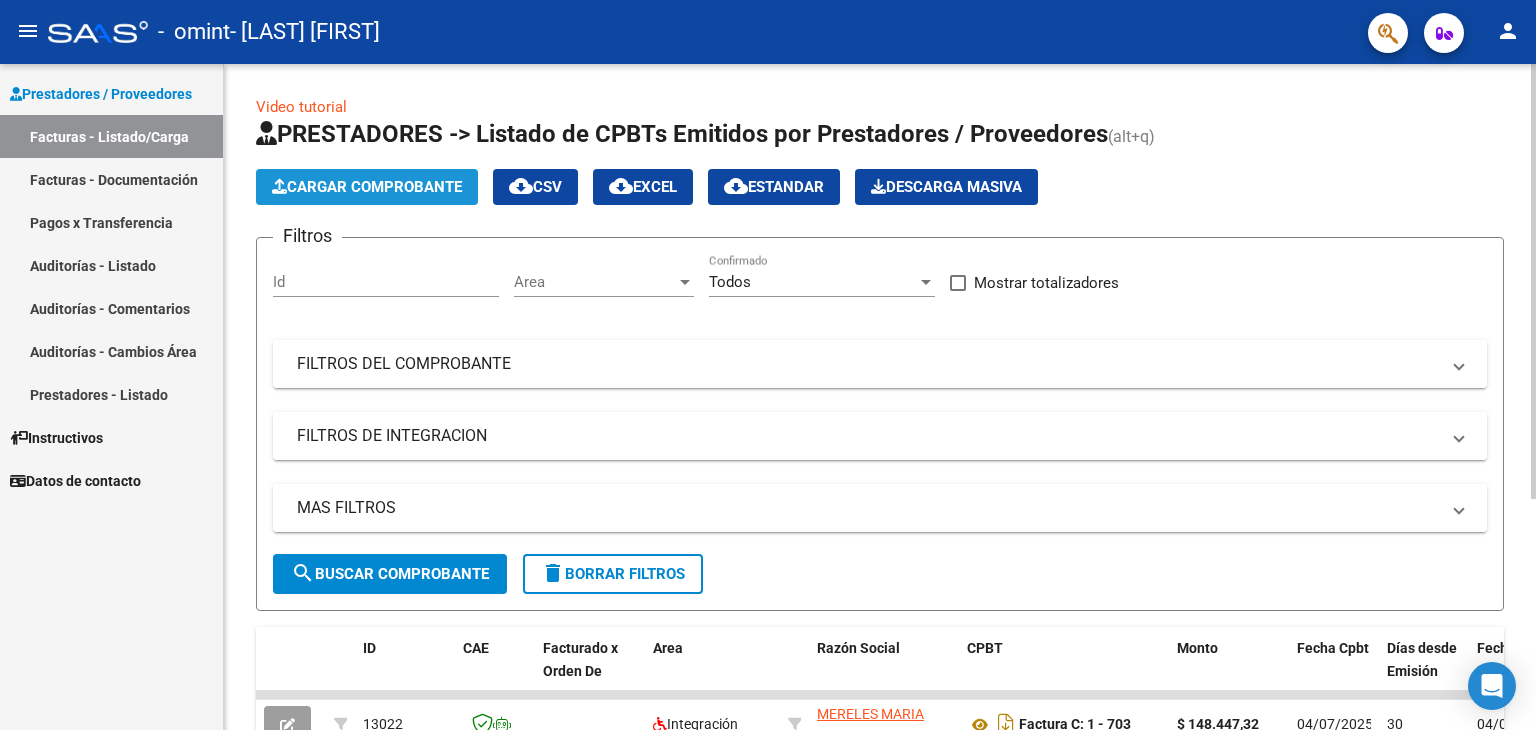 click on "Cargar Comprobante" 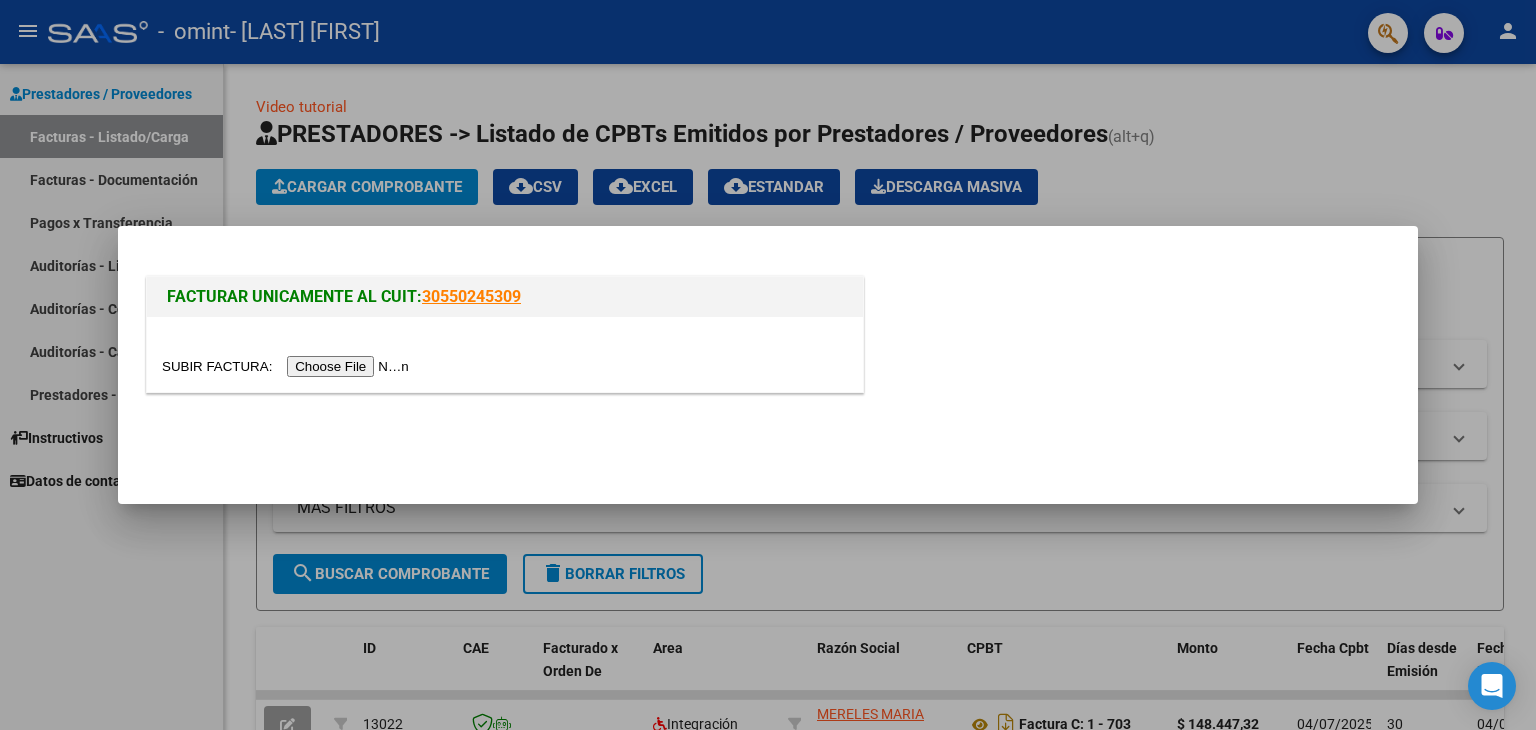 click at bounding box center (768, 365) 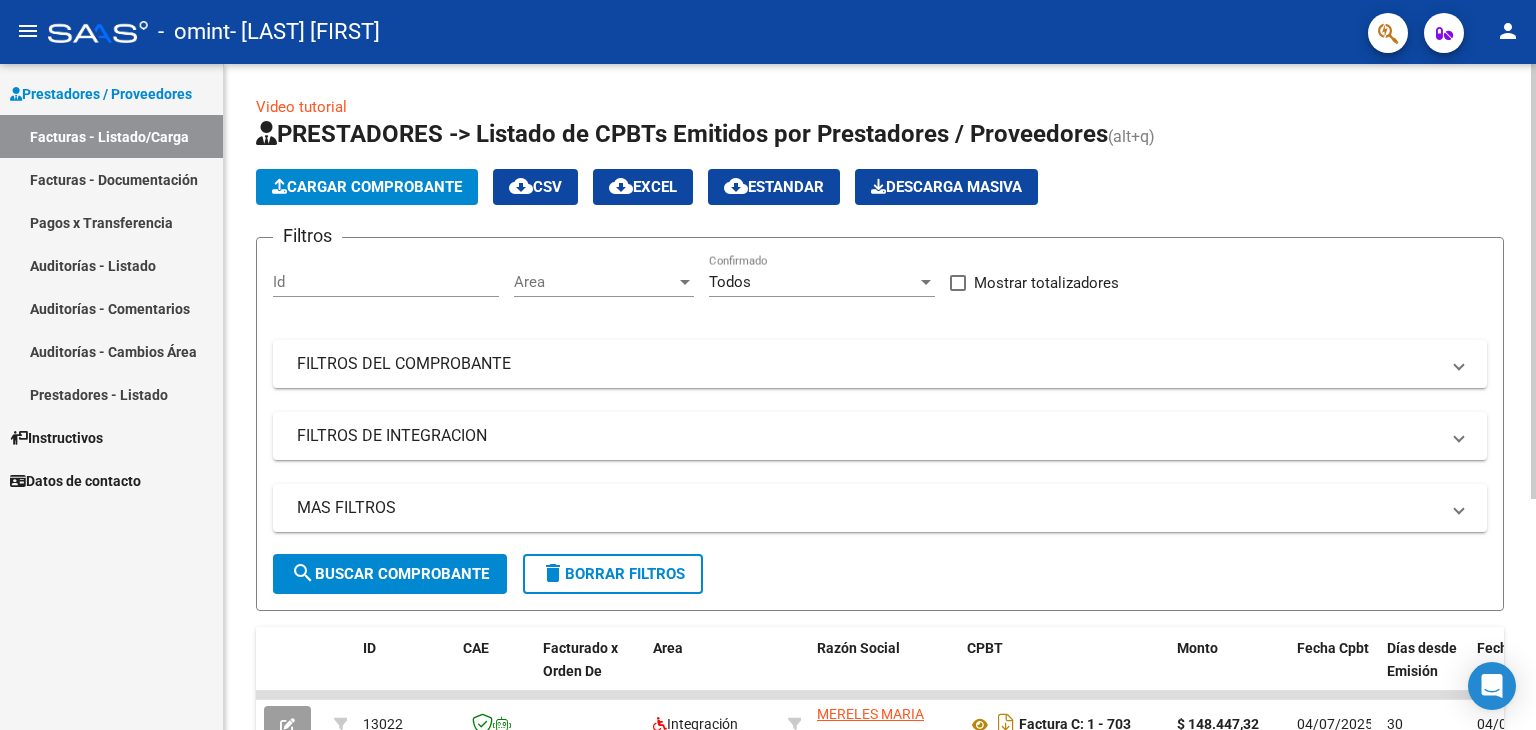 click on "Cargar Comprobante" 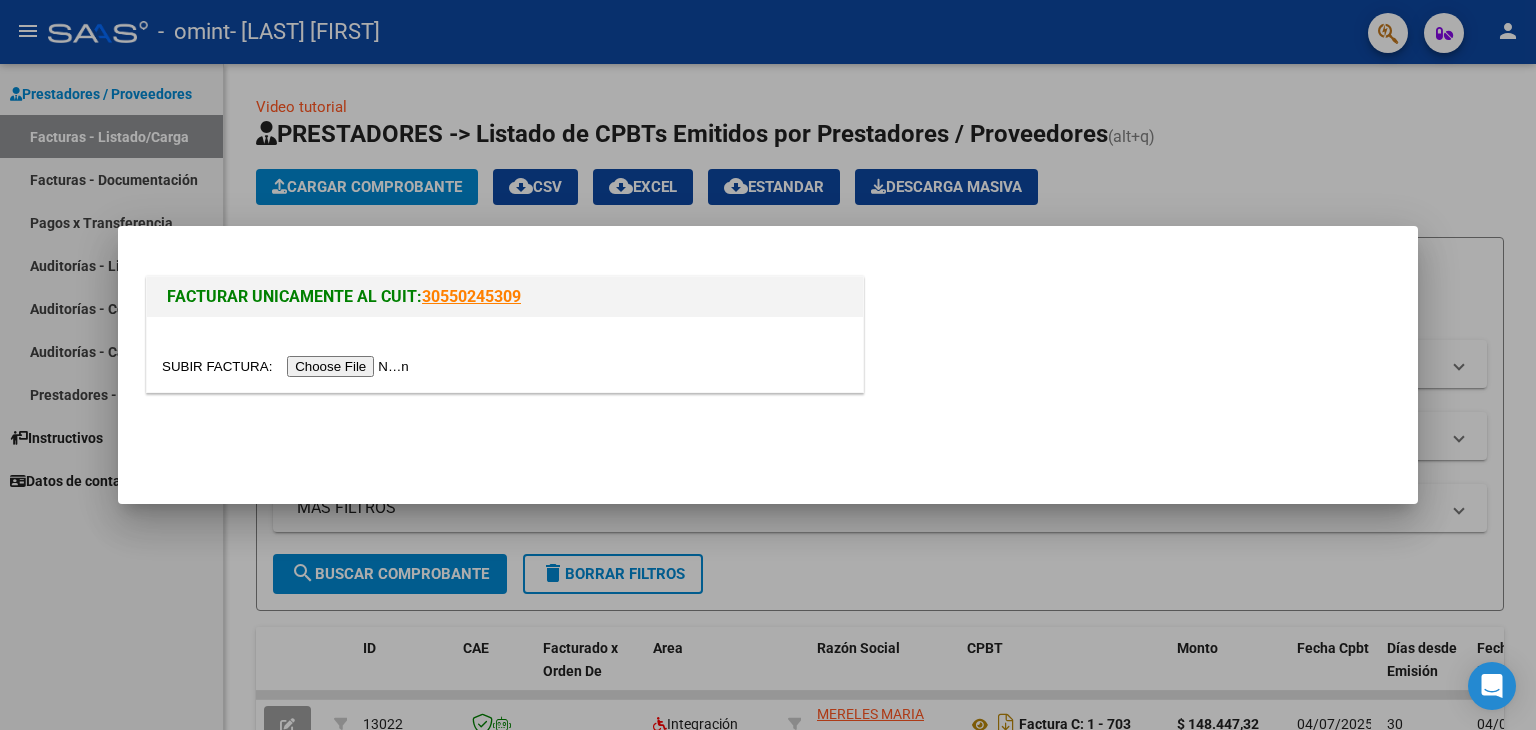 click at bounding box center (288, 366) 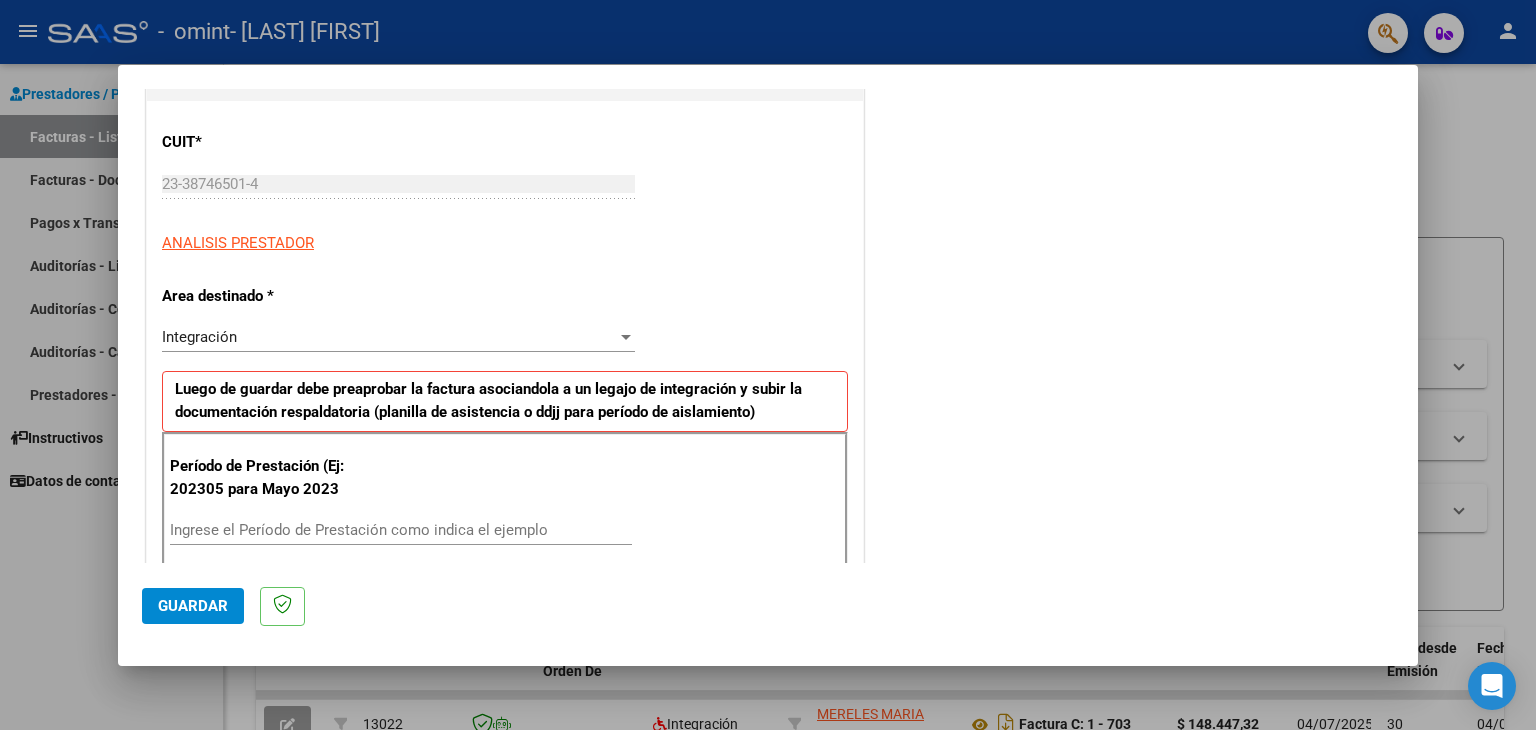 scroll, scrollTop: 300, scrollLeft: 0, axis: vertical 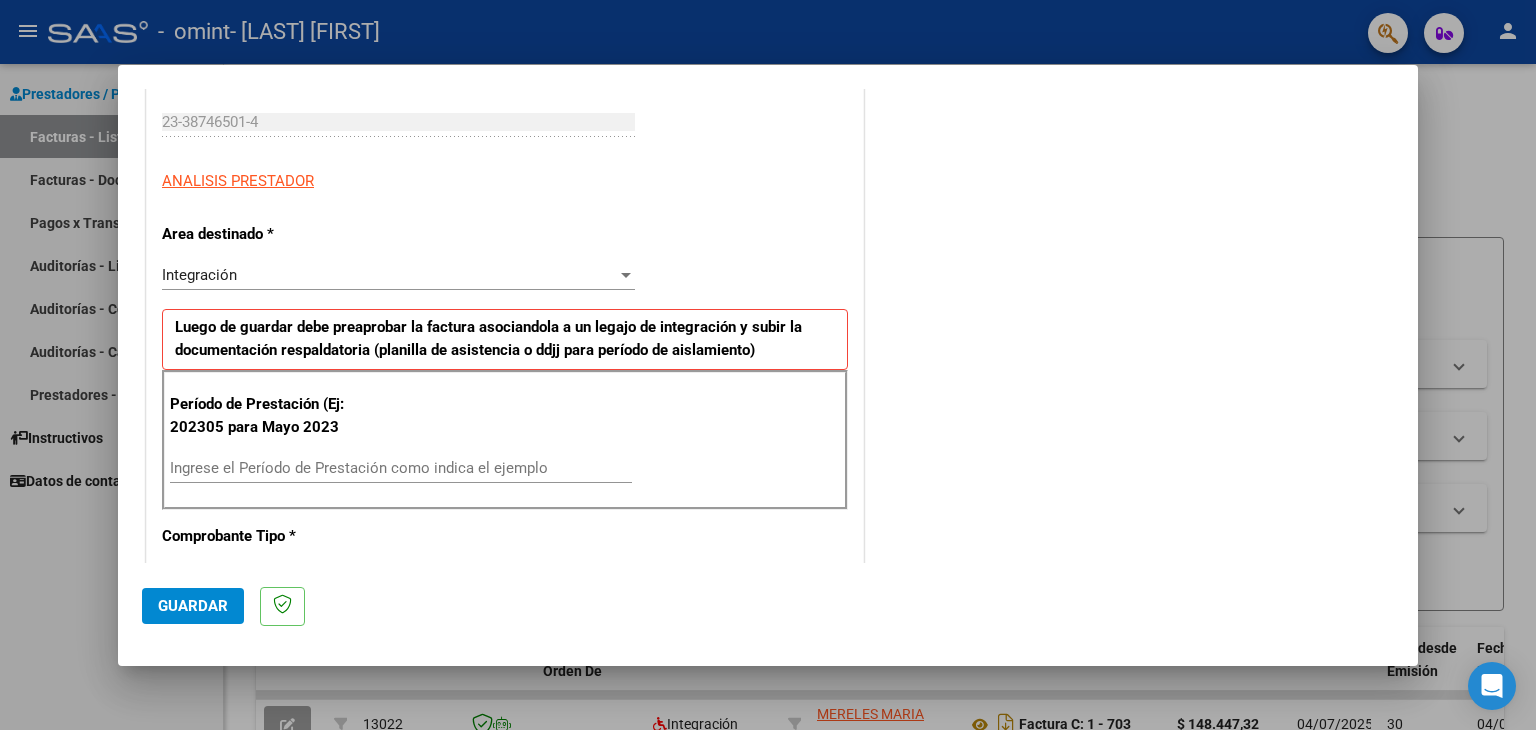 click on "Ingrese el Período de Prestación como indica el ejemplo" at bounding box center (401, 468) 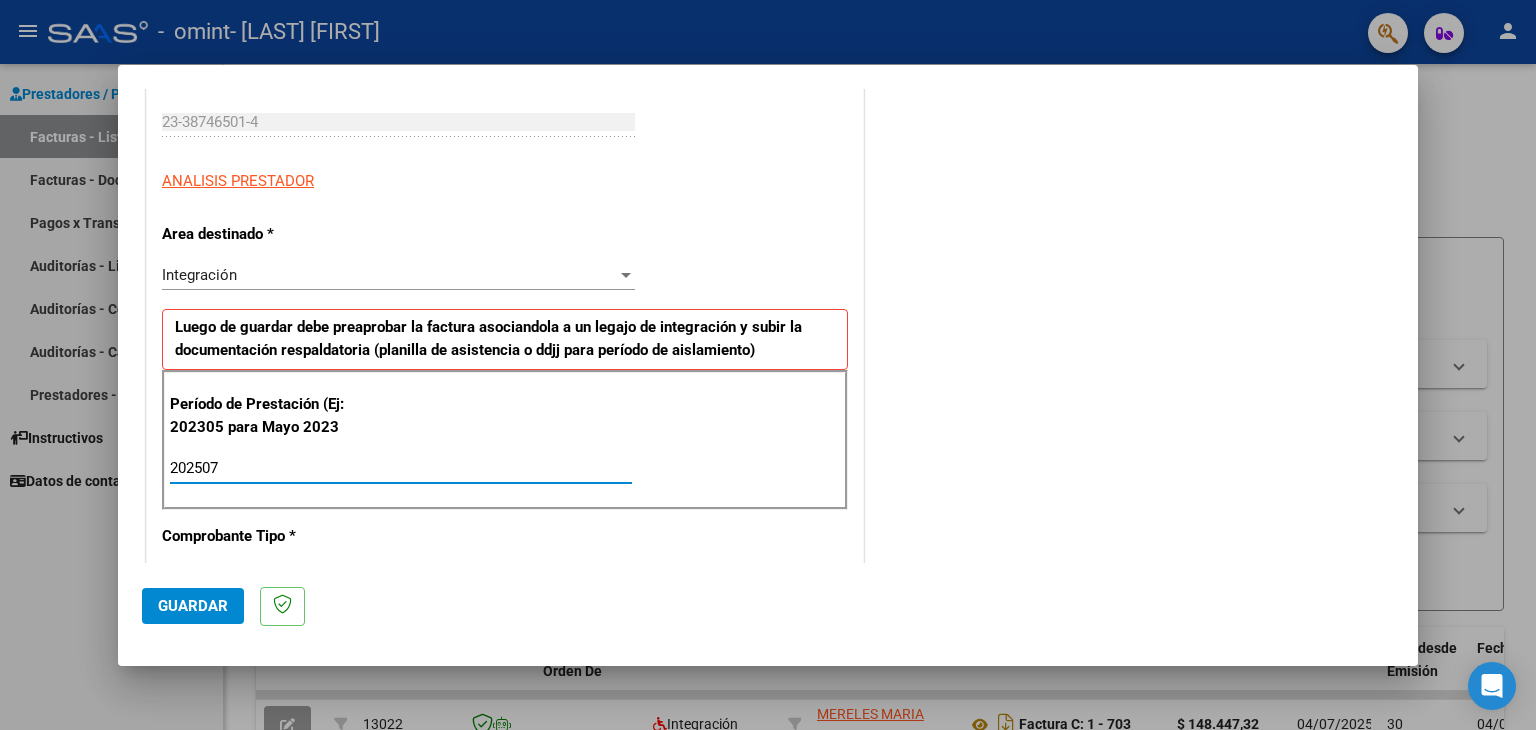 type on "202507" 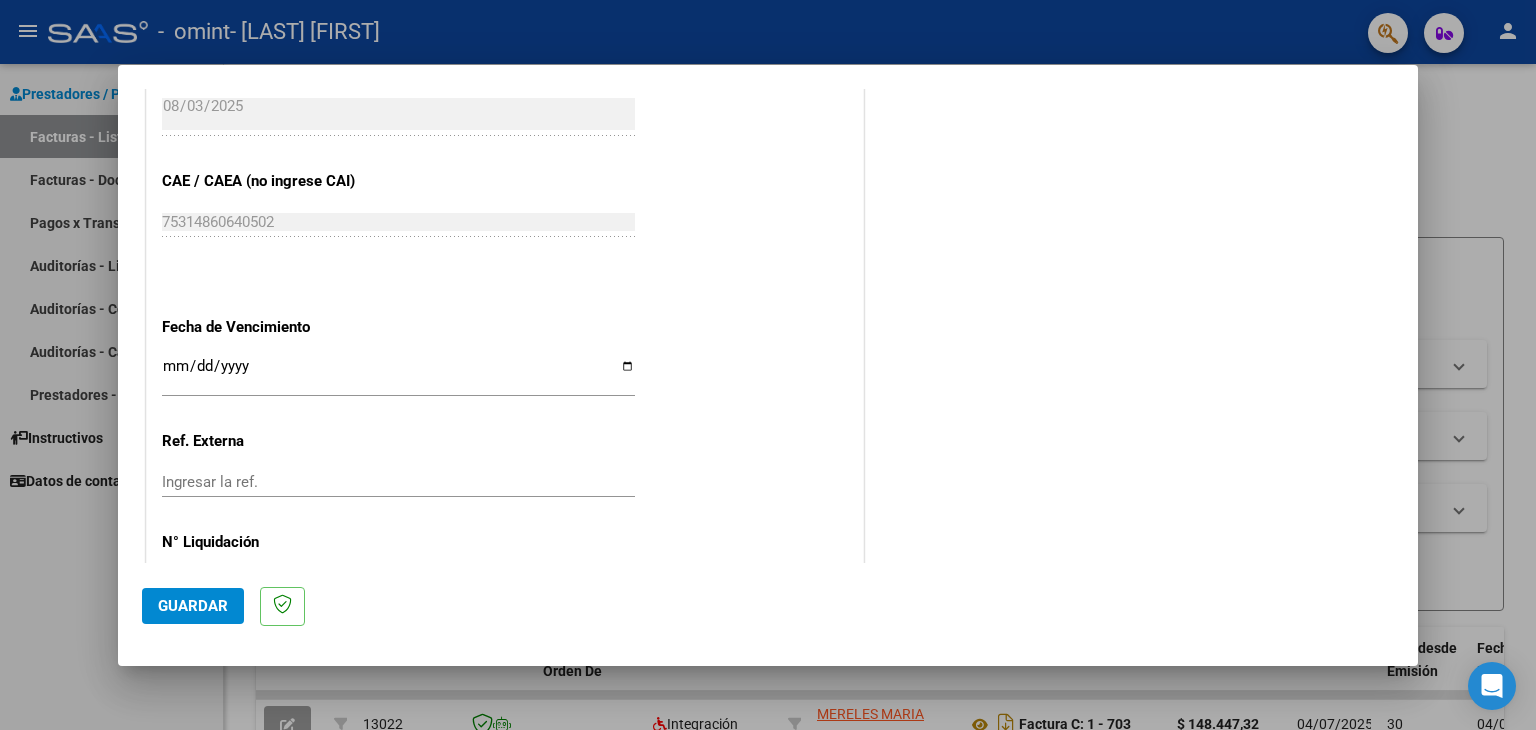 scroll, scrollTop: 1245, scrollLeft: 0, axis: vertical 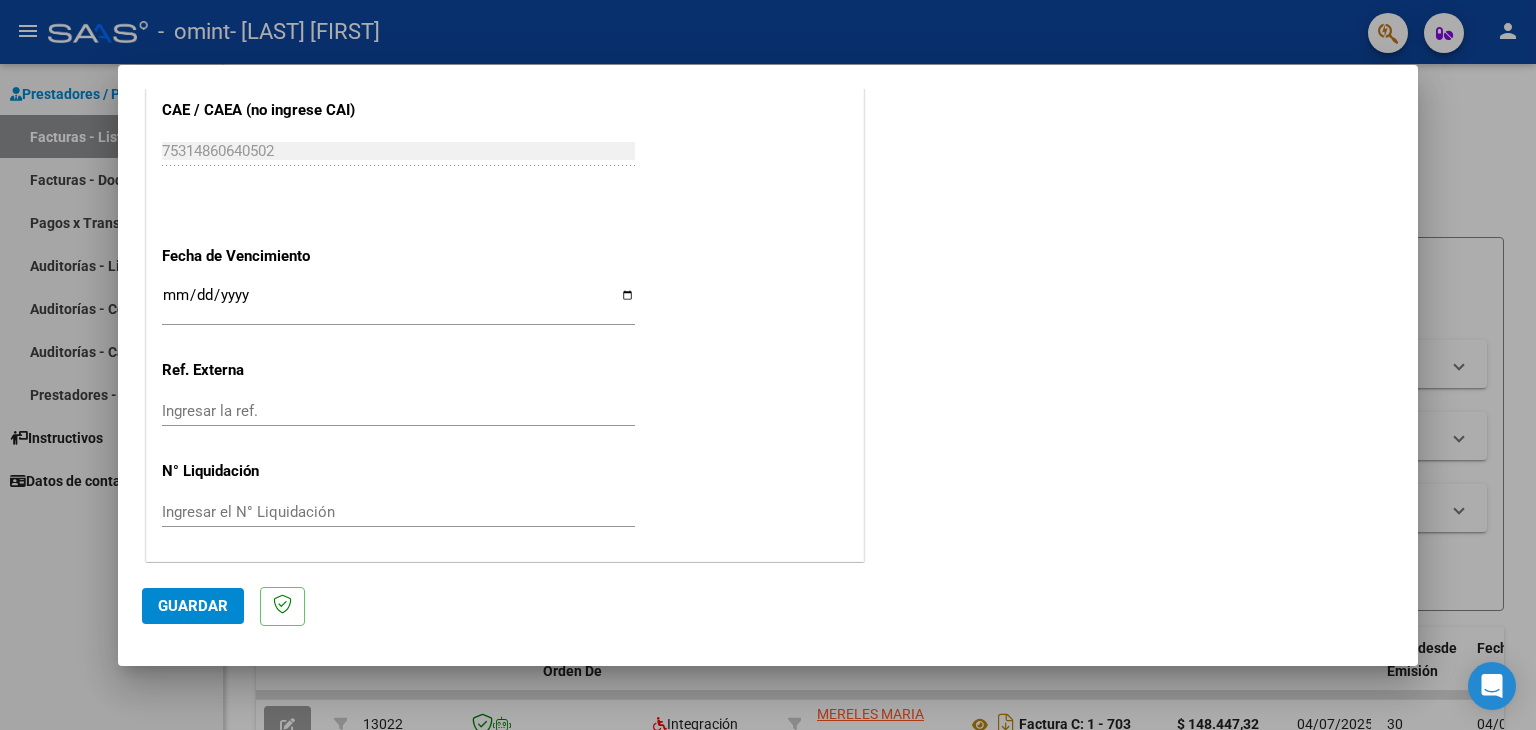 click on "Ingresar la fecha" at bounding box center (398, 303) 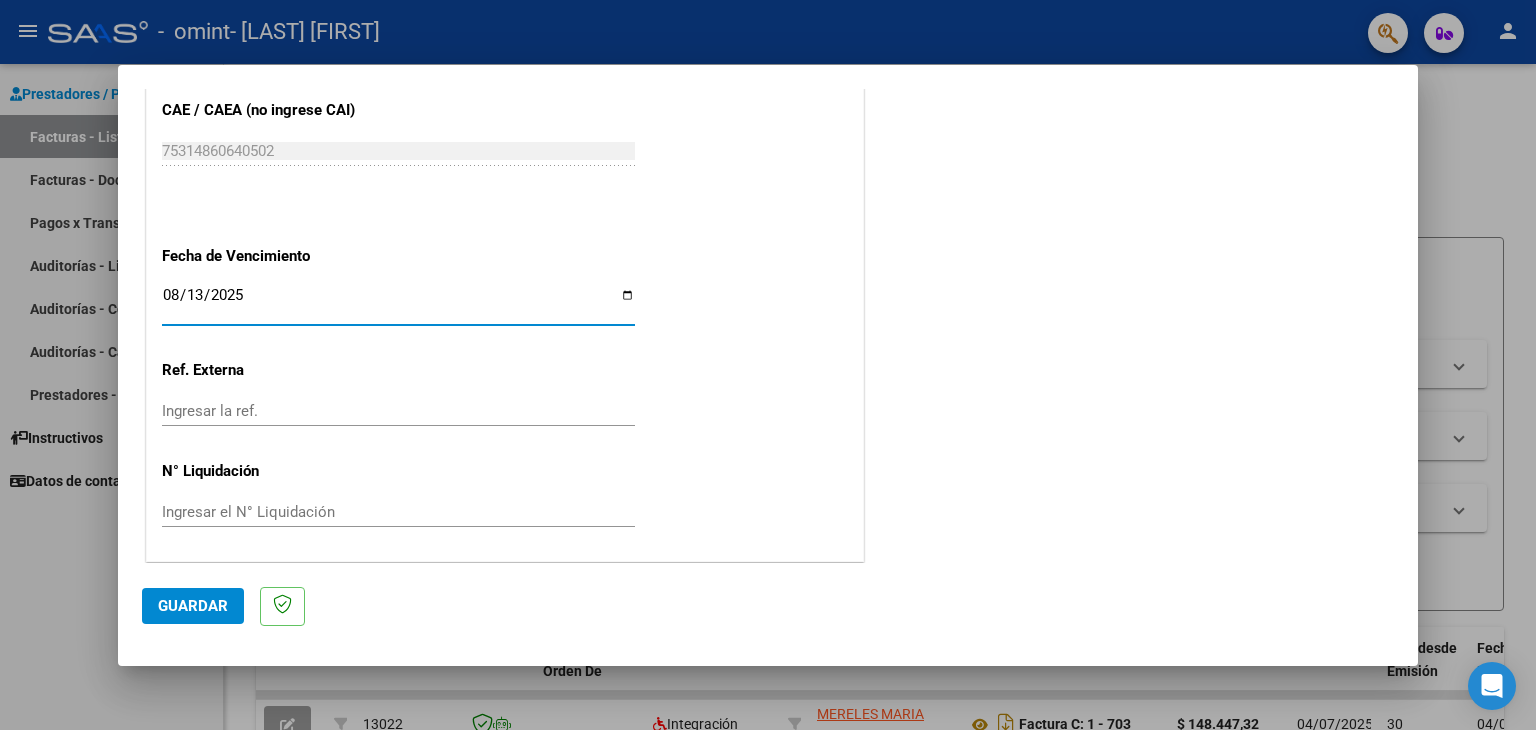 type on "2025-08-13" 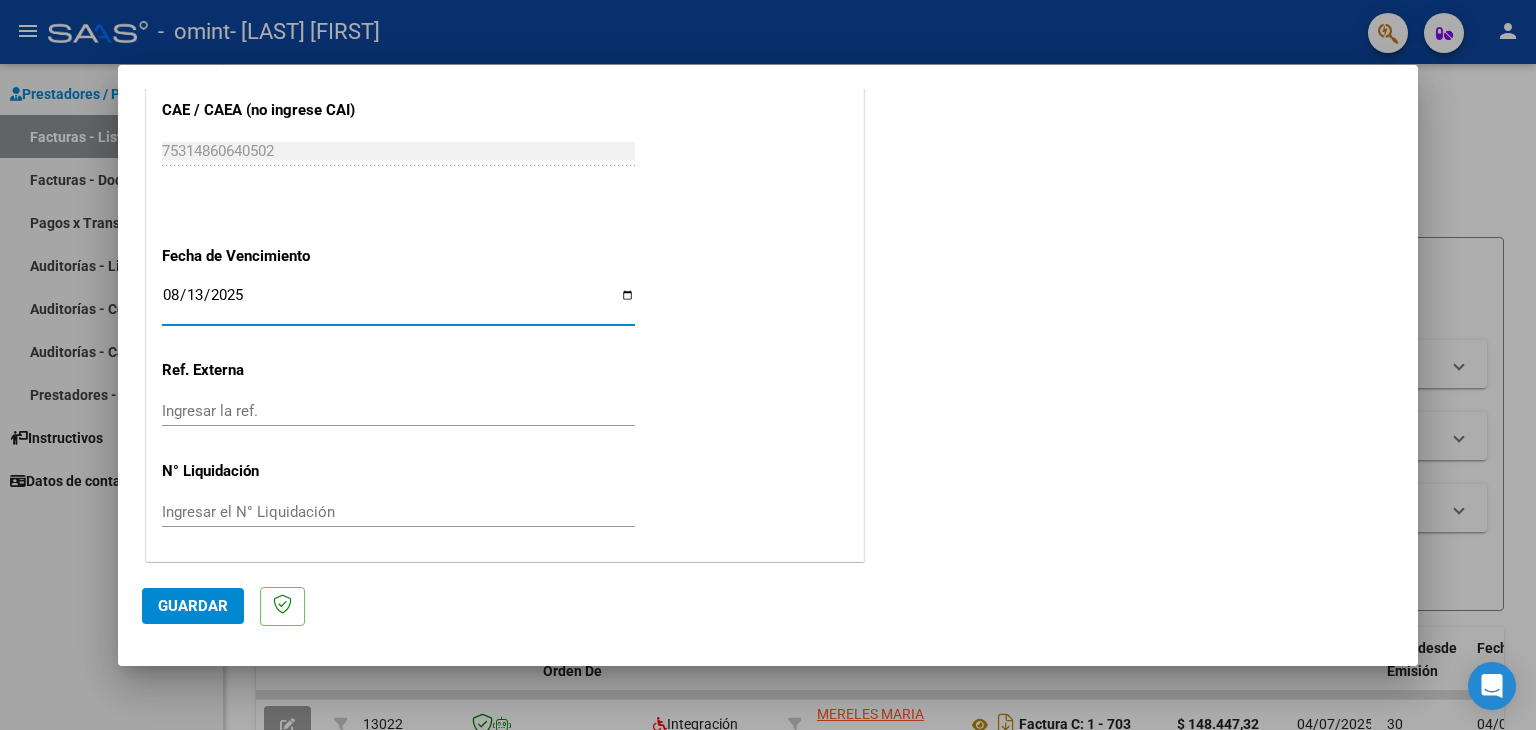 click on "Guardar" 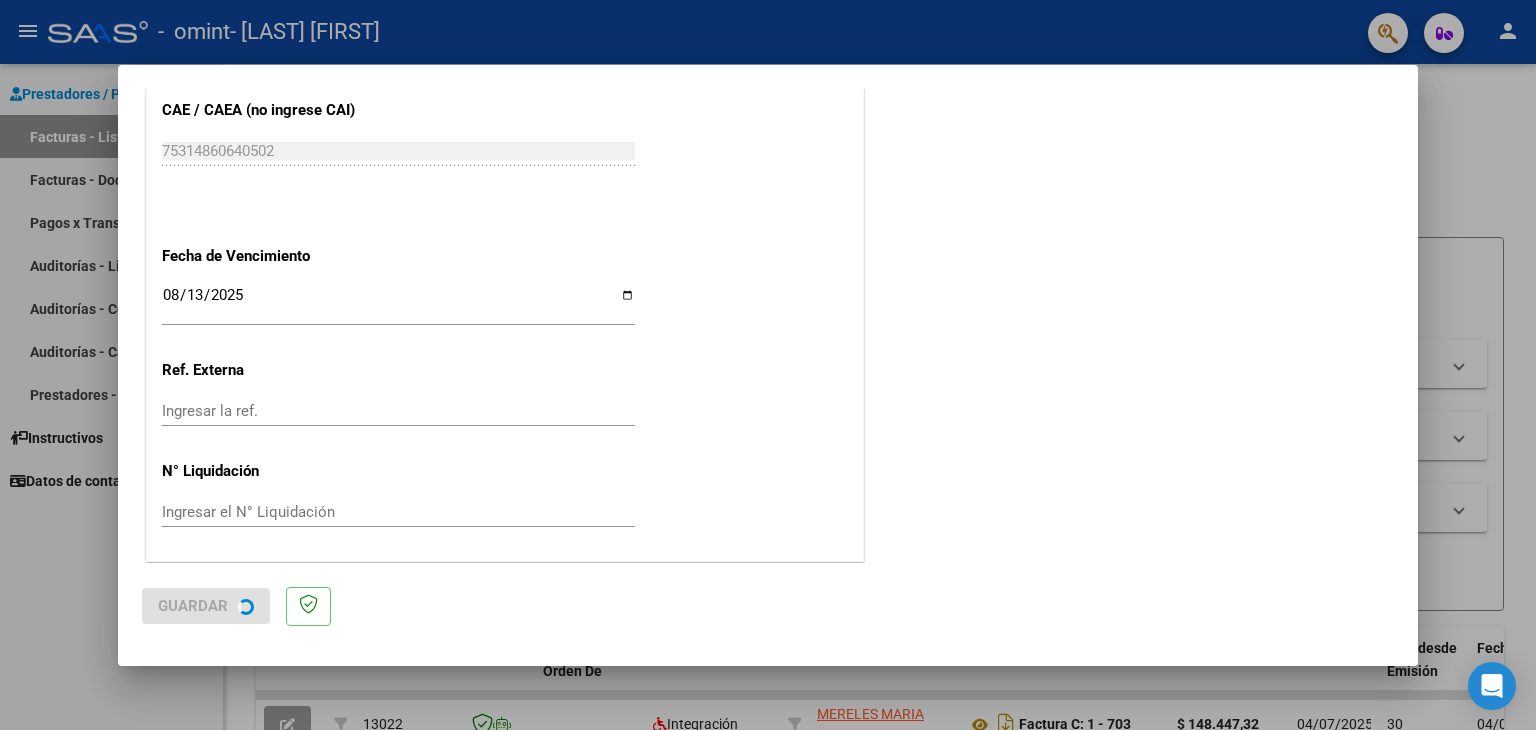 scroll, scrollTop: 0, scrollLeft: 0, axis: both 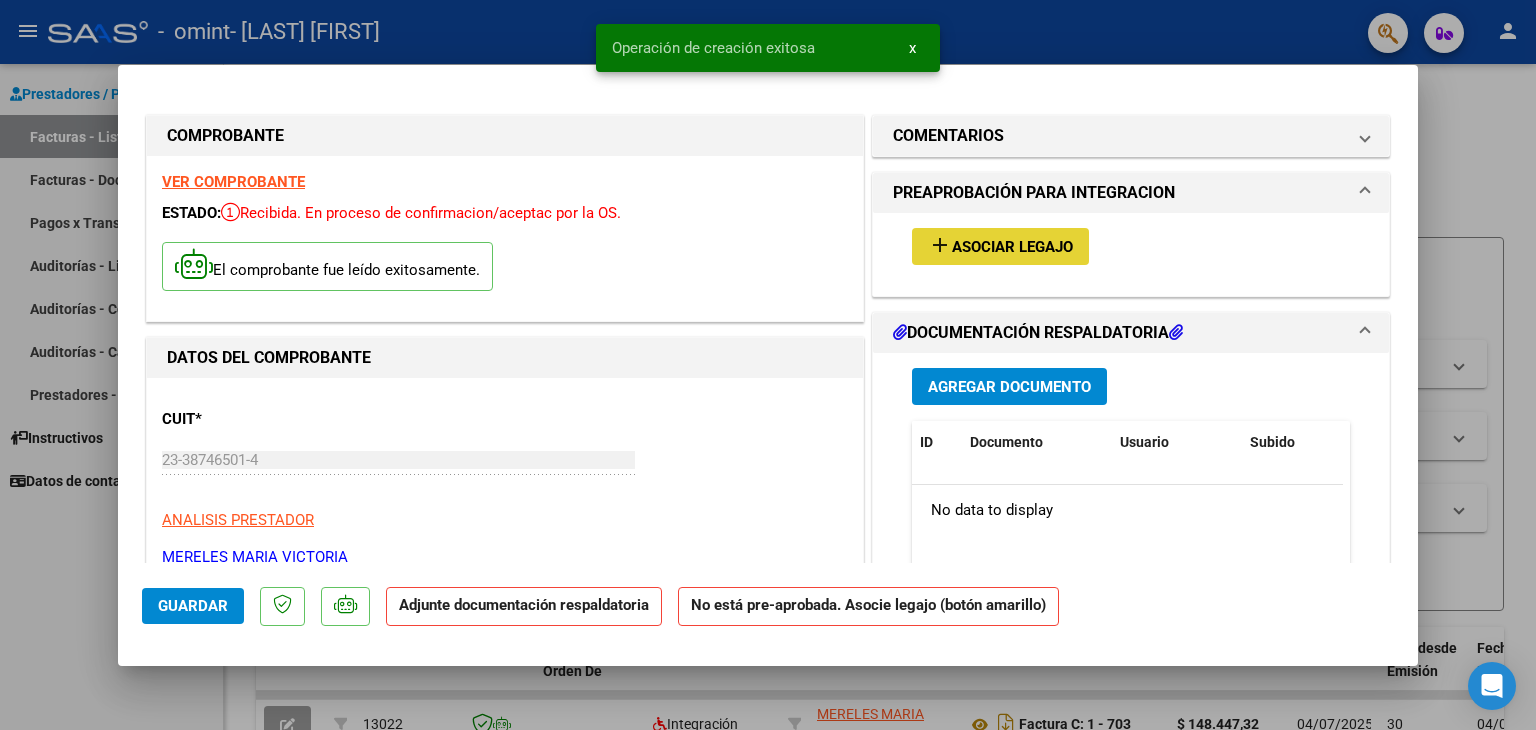 click on "Asociar Legajo" at bounding box center (1012, 247) 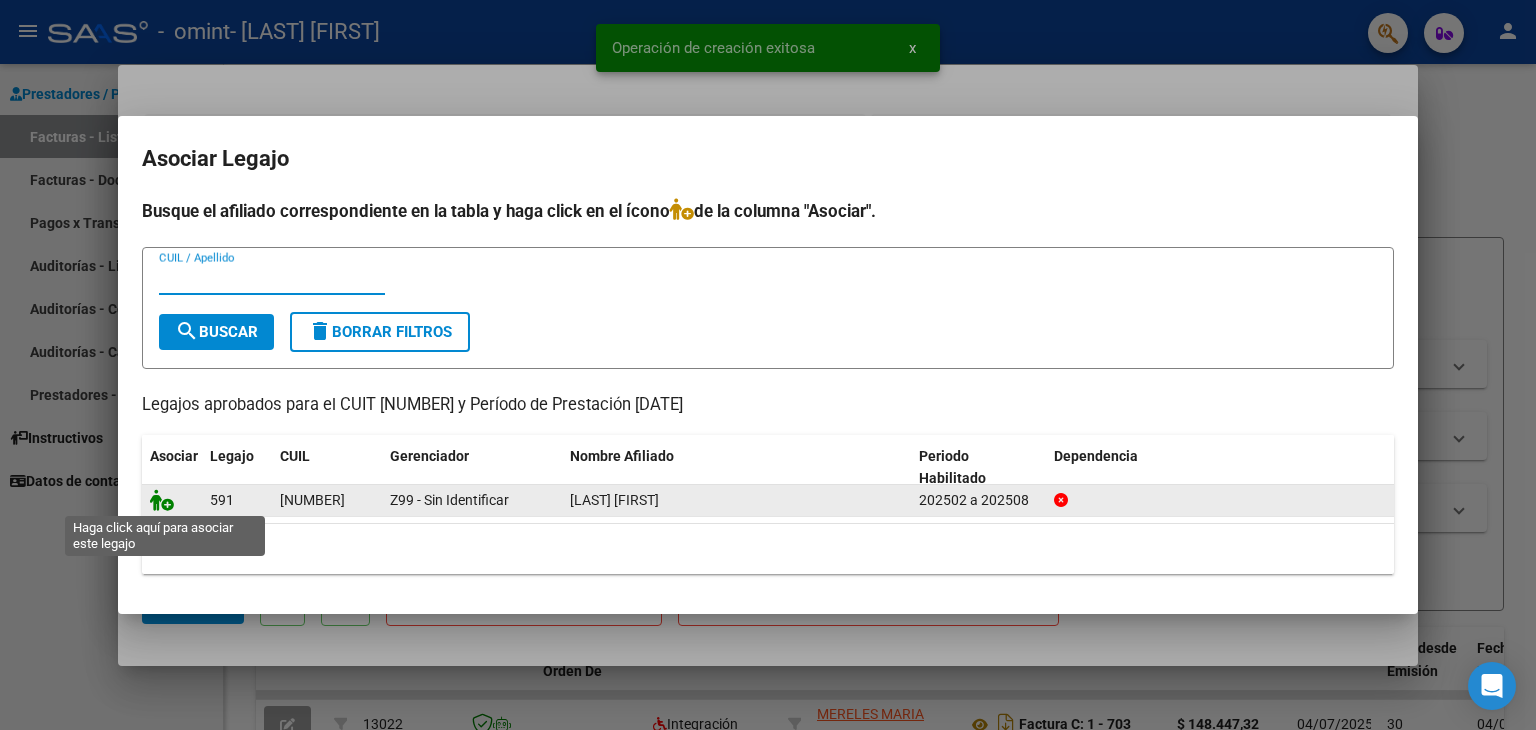 click 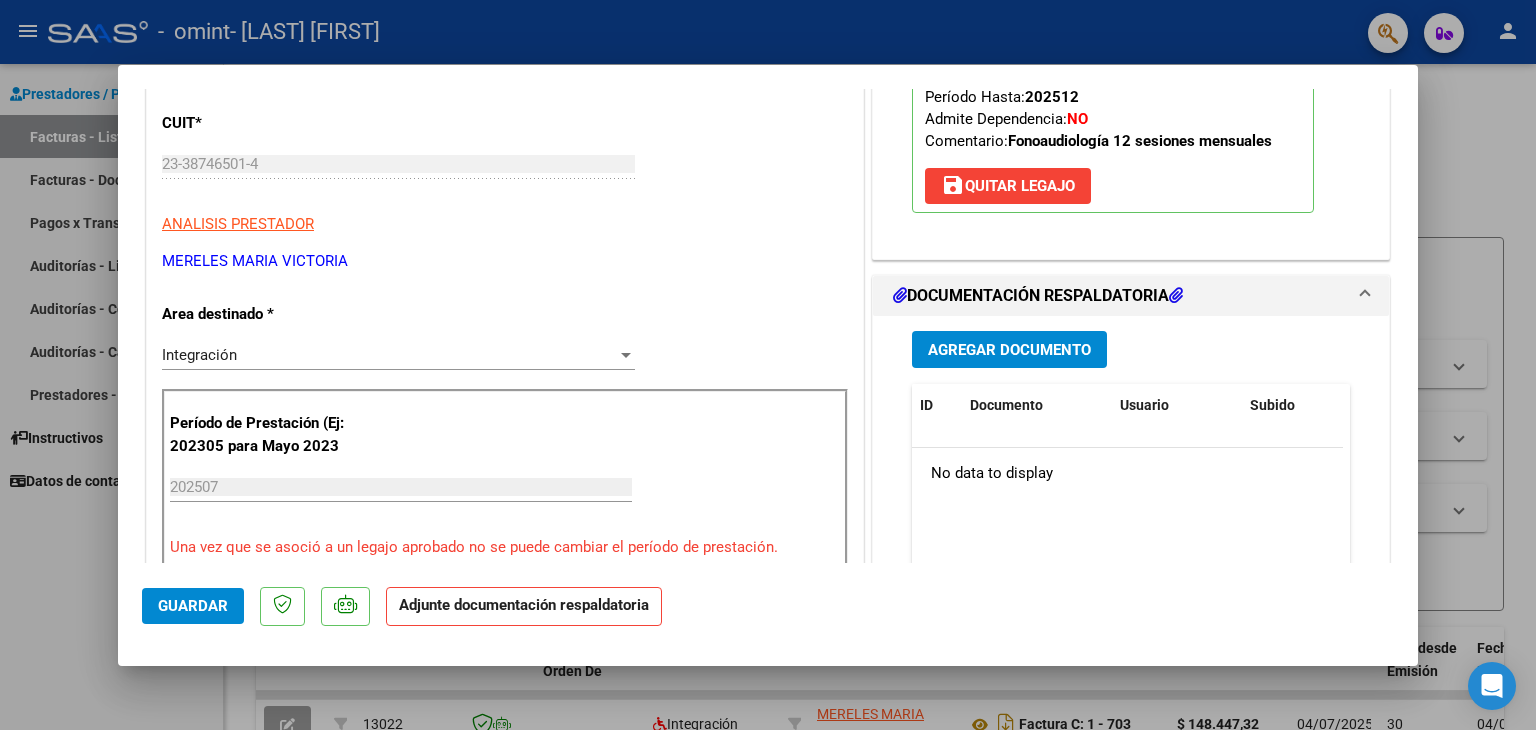 scroll, scrollTop: 300, scrollLeft: 0, axis: vertical 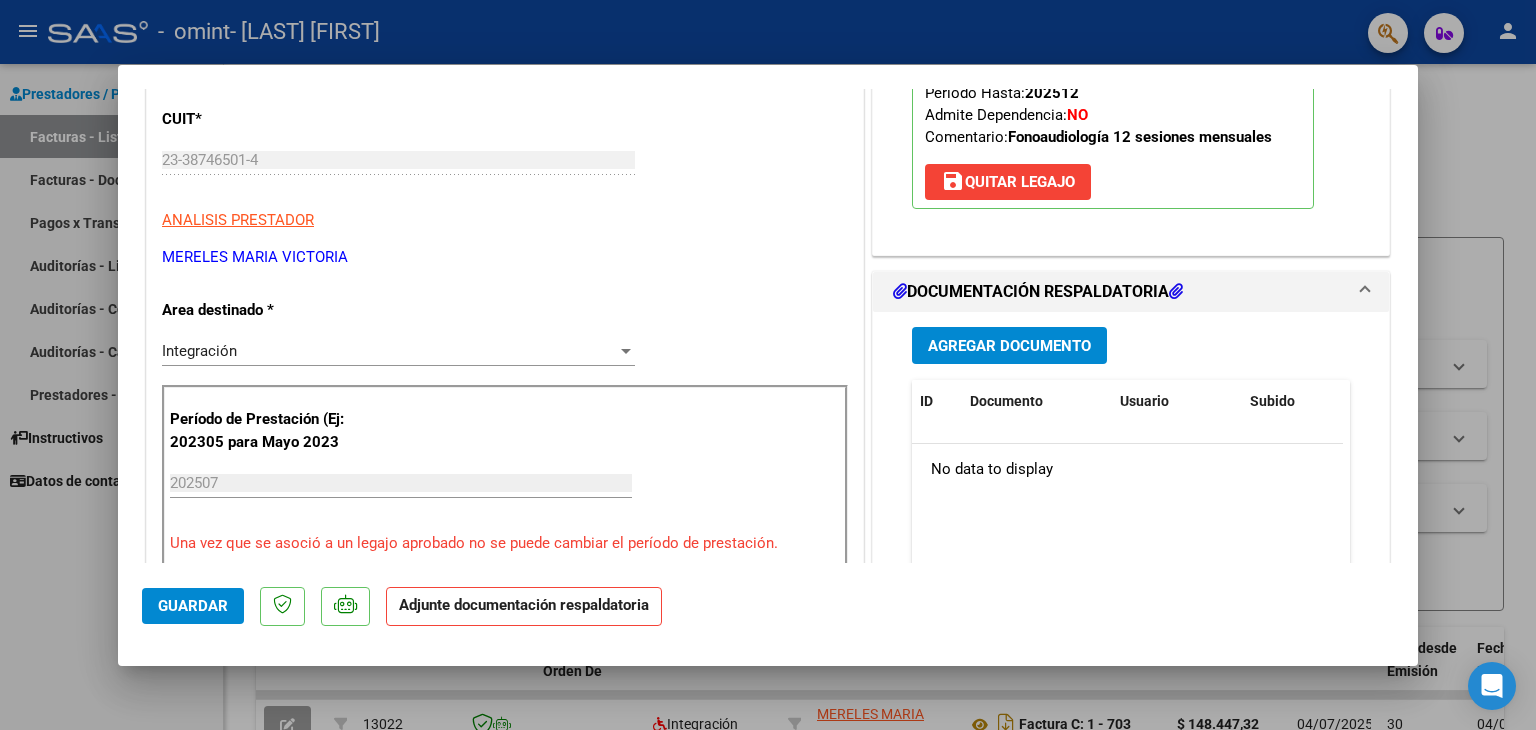 click on "Agregar Documento" at bounding box center [1009, 346] 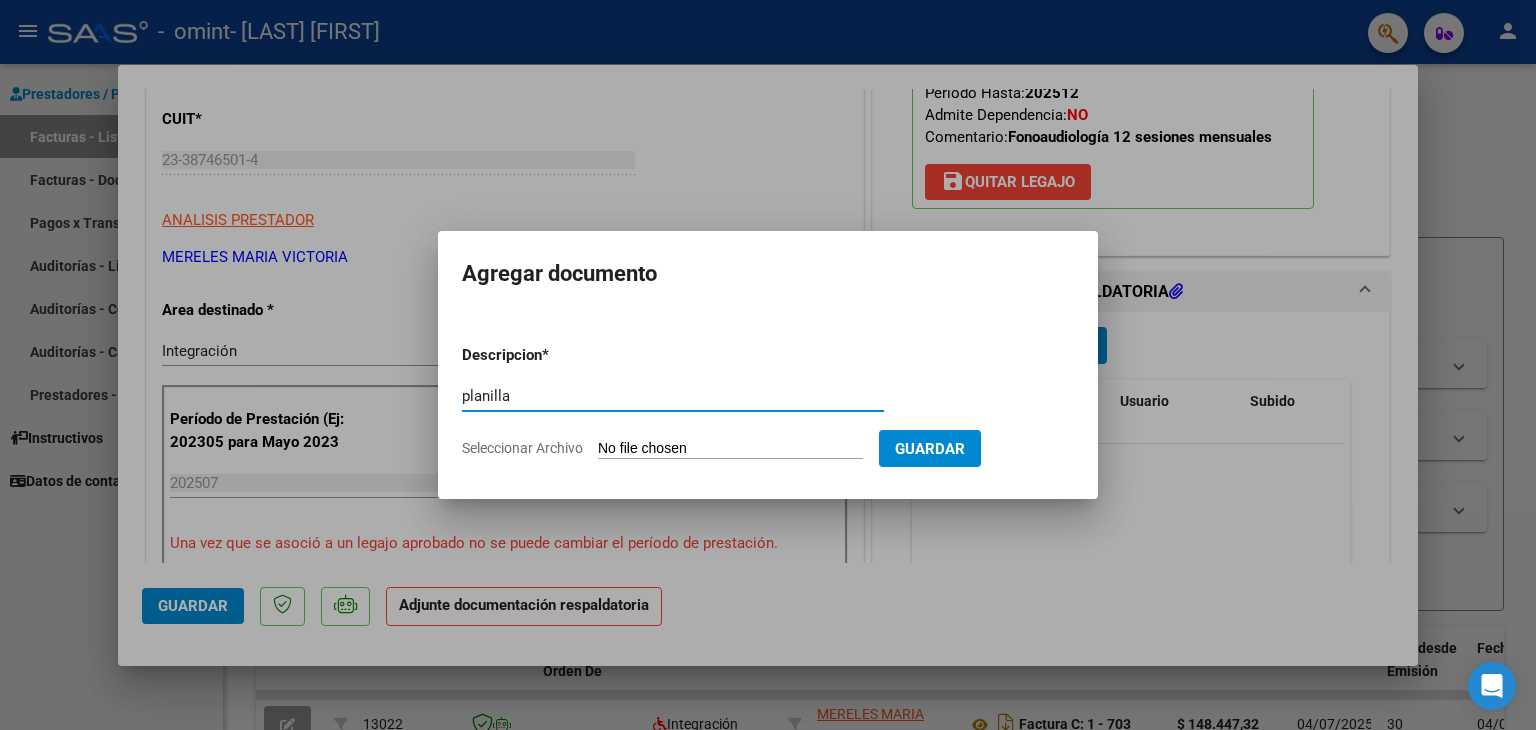 type on "planilla" 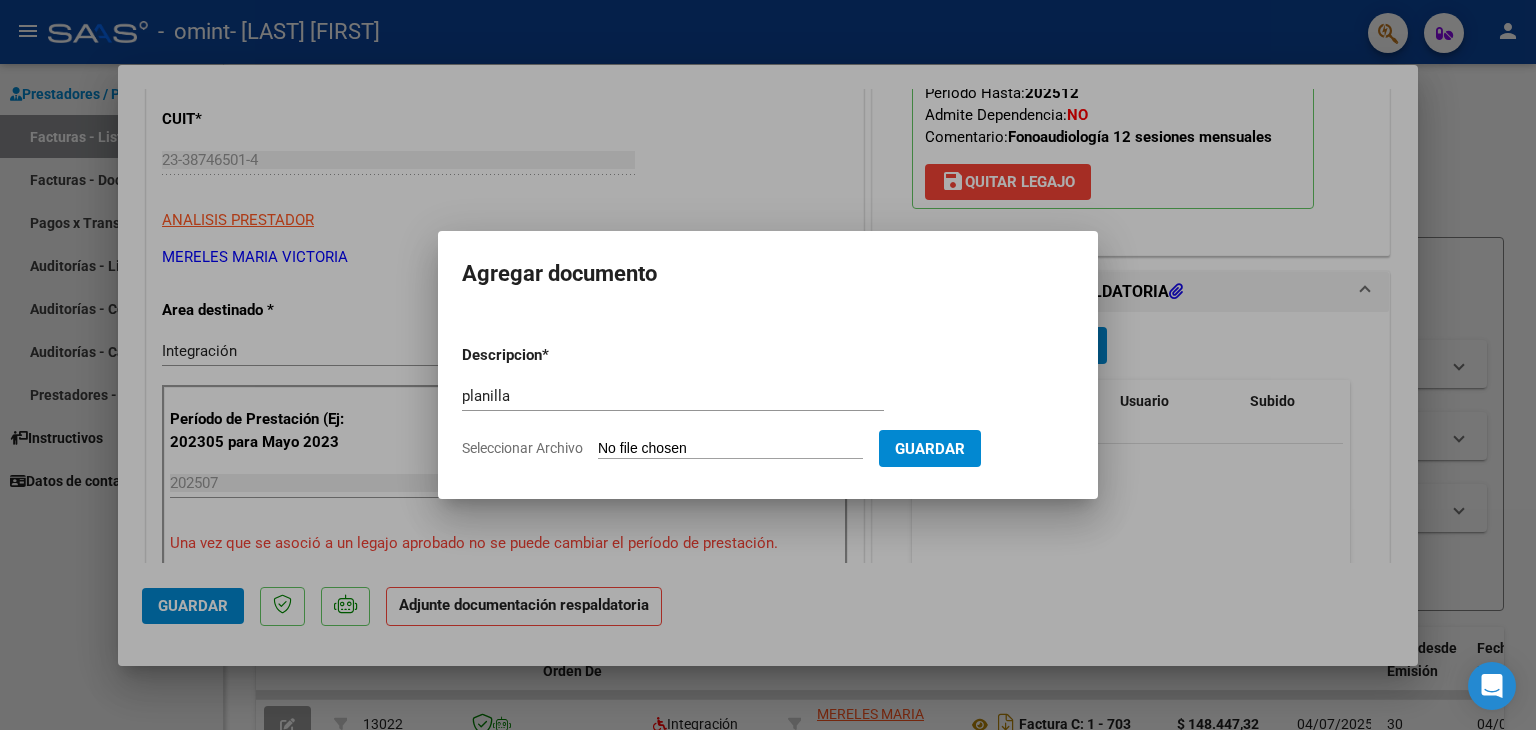 type on "C:\fakepath\Neyra Mateo julio fonoaudiólogia 03-Aug-2025 19-41-03.pdf" 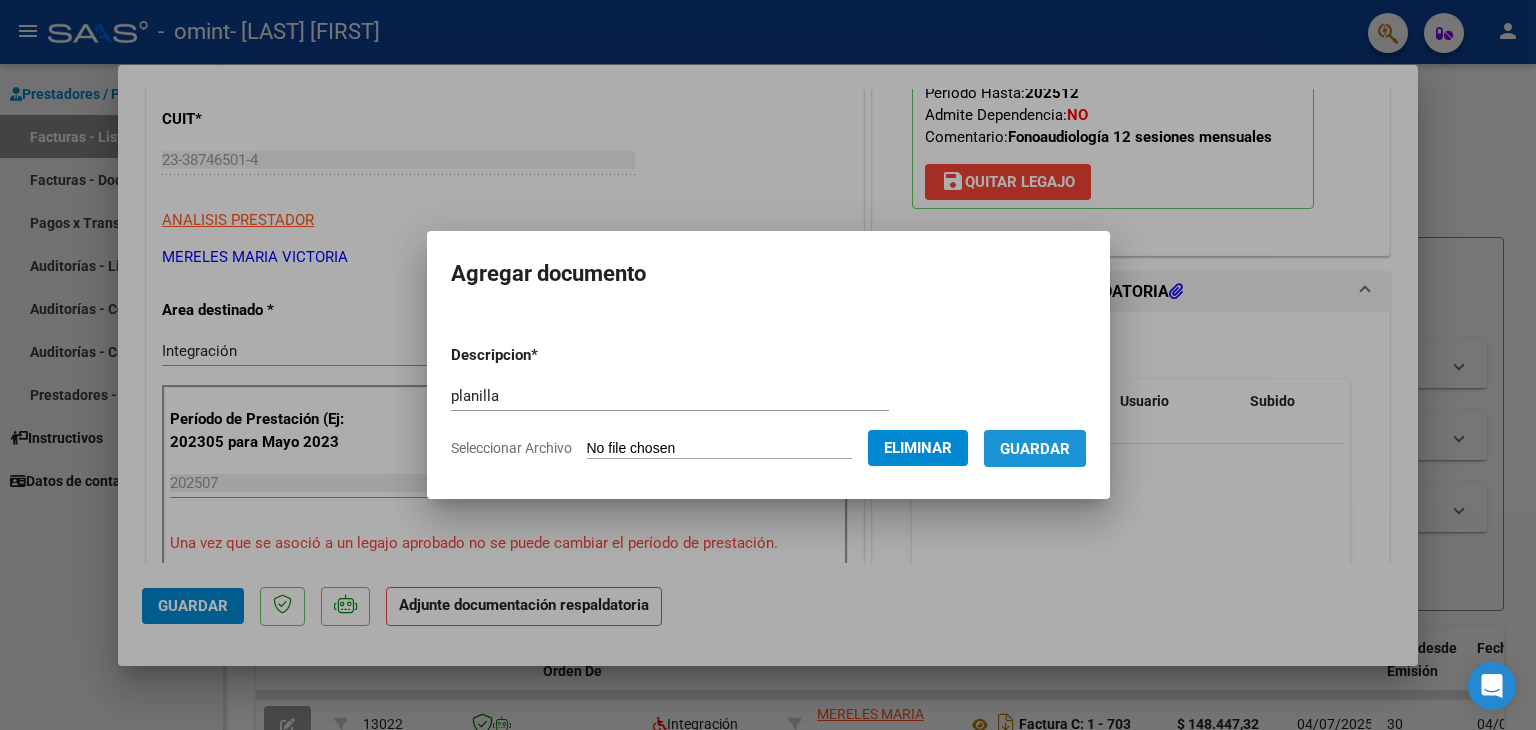 click on "Guardar" at bounding box center [1035, 449] 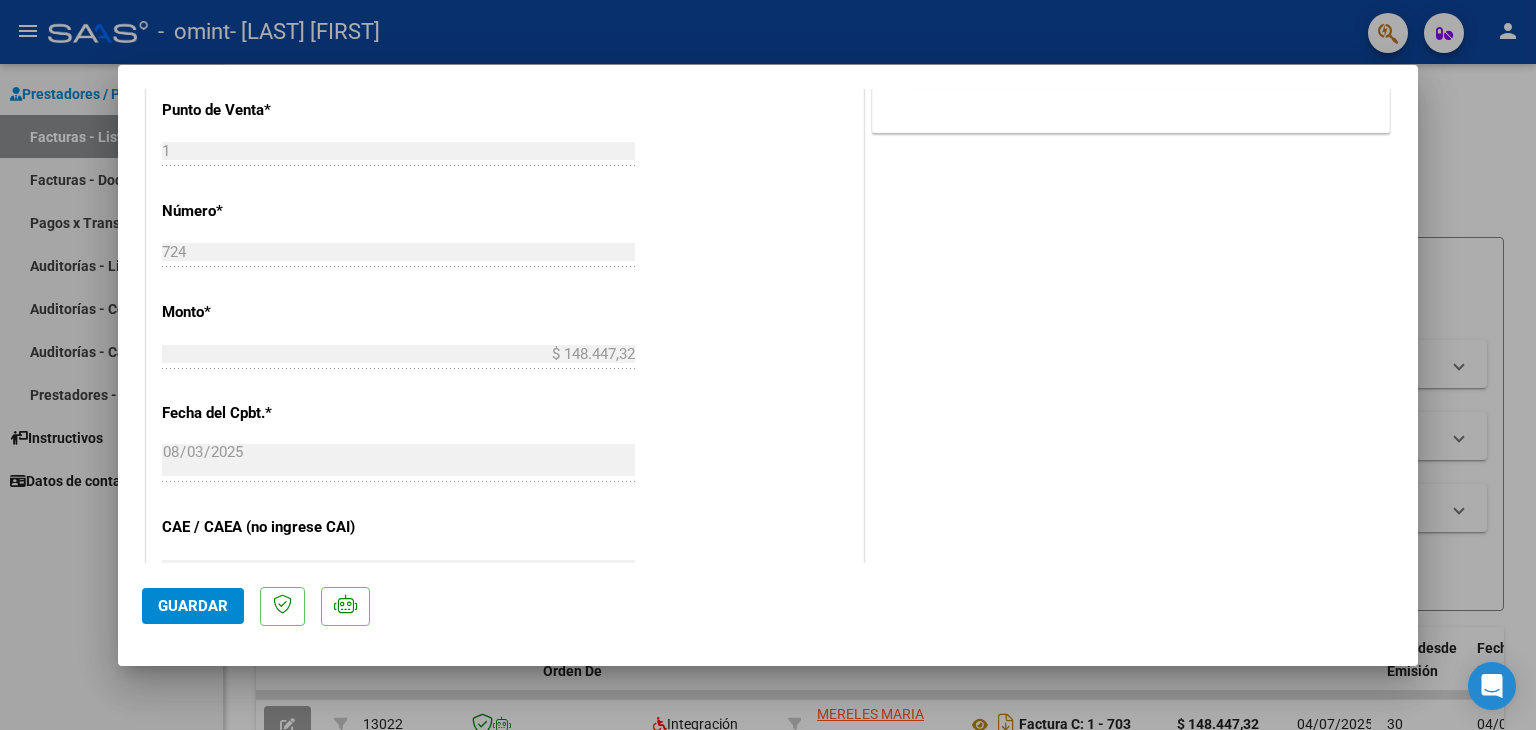 scroll, scrollTop: 1300, scrollLeft: 0, axis: vertical 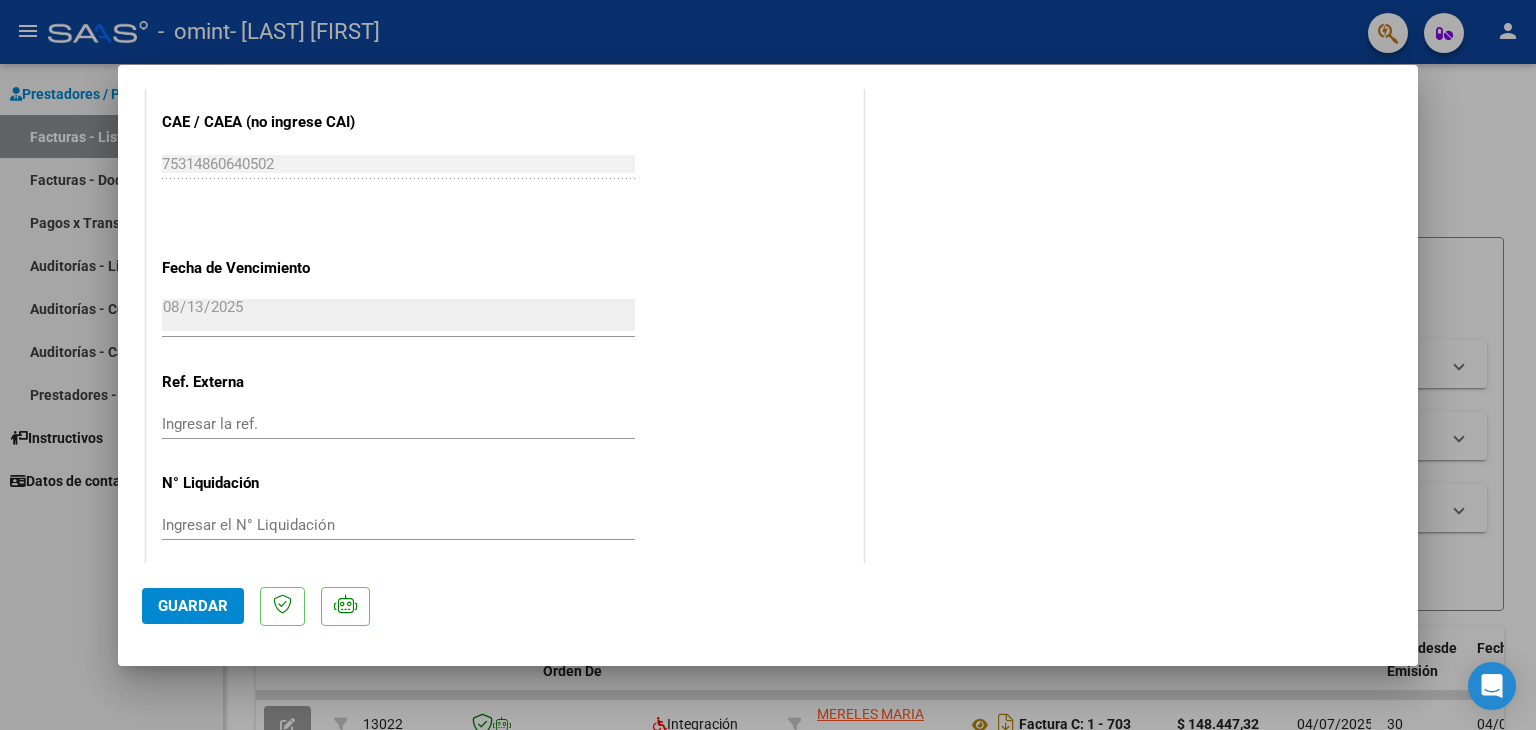 click on "Guardar" 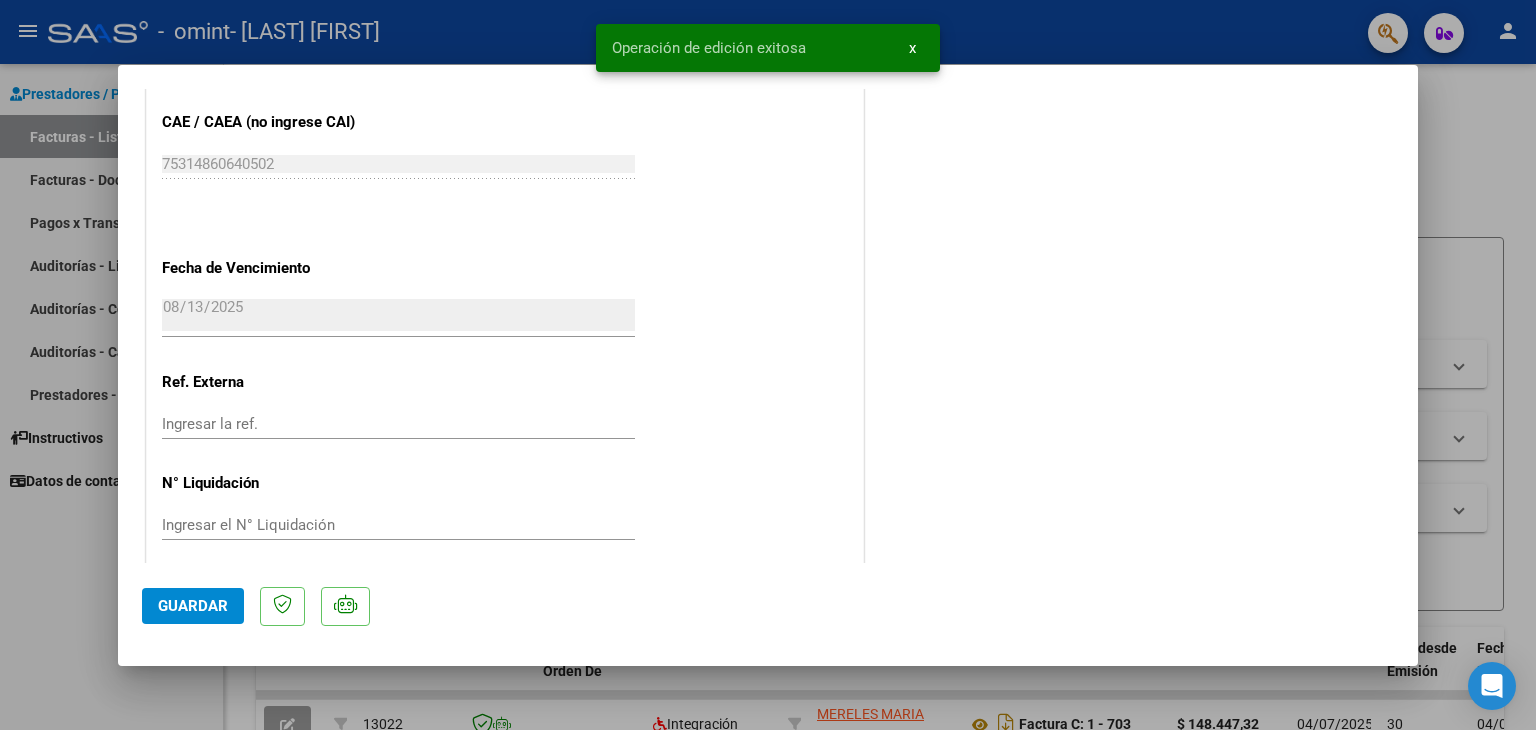 click at bounding box center [768, 365] 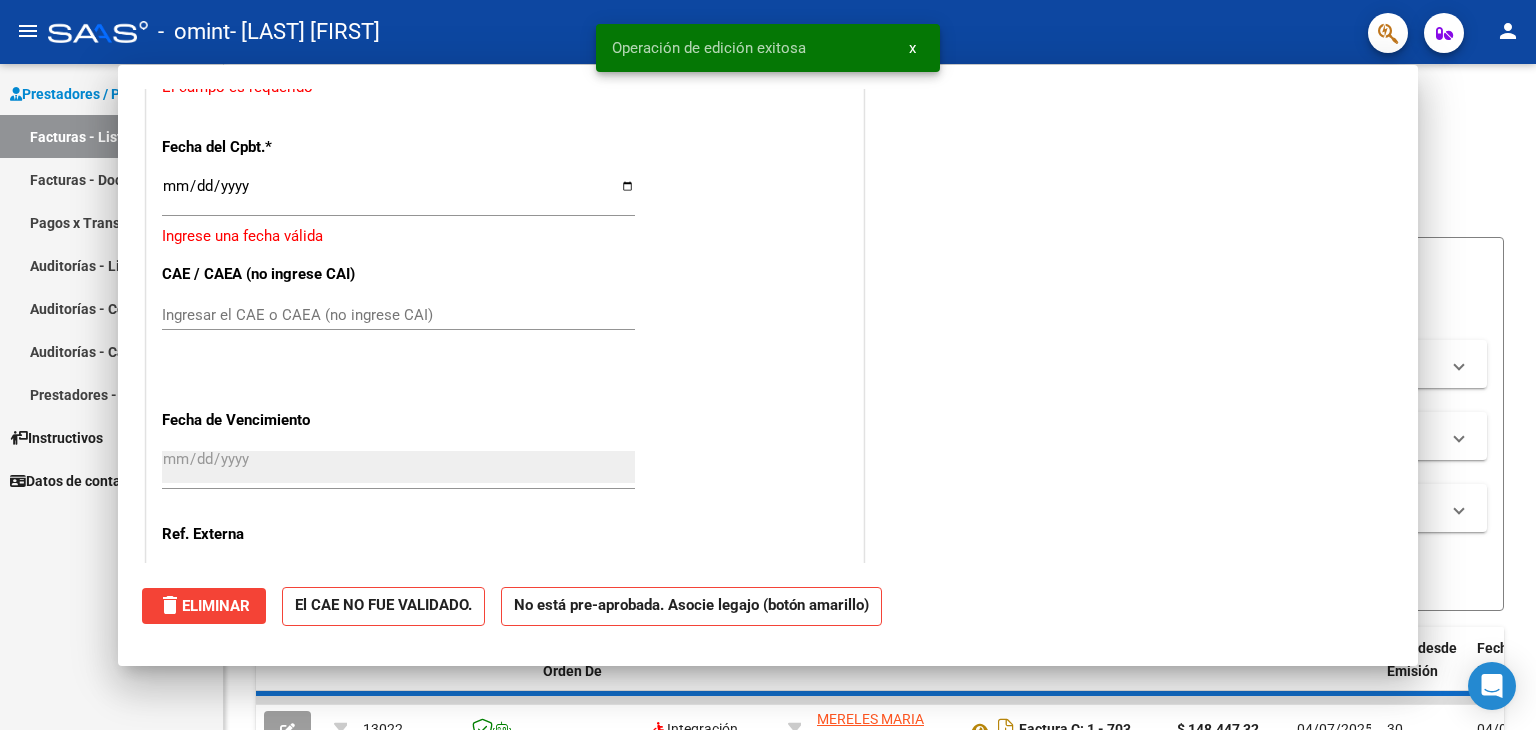 scroll, scrollTop: 1438, scrollLeft: 0, axis: vertical 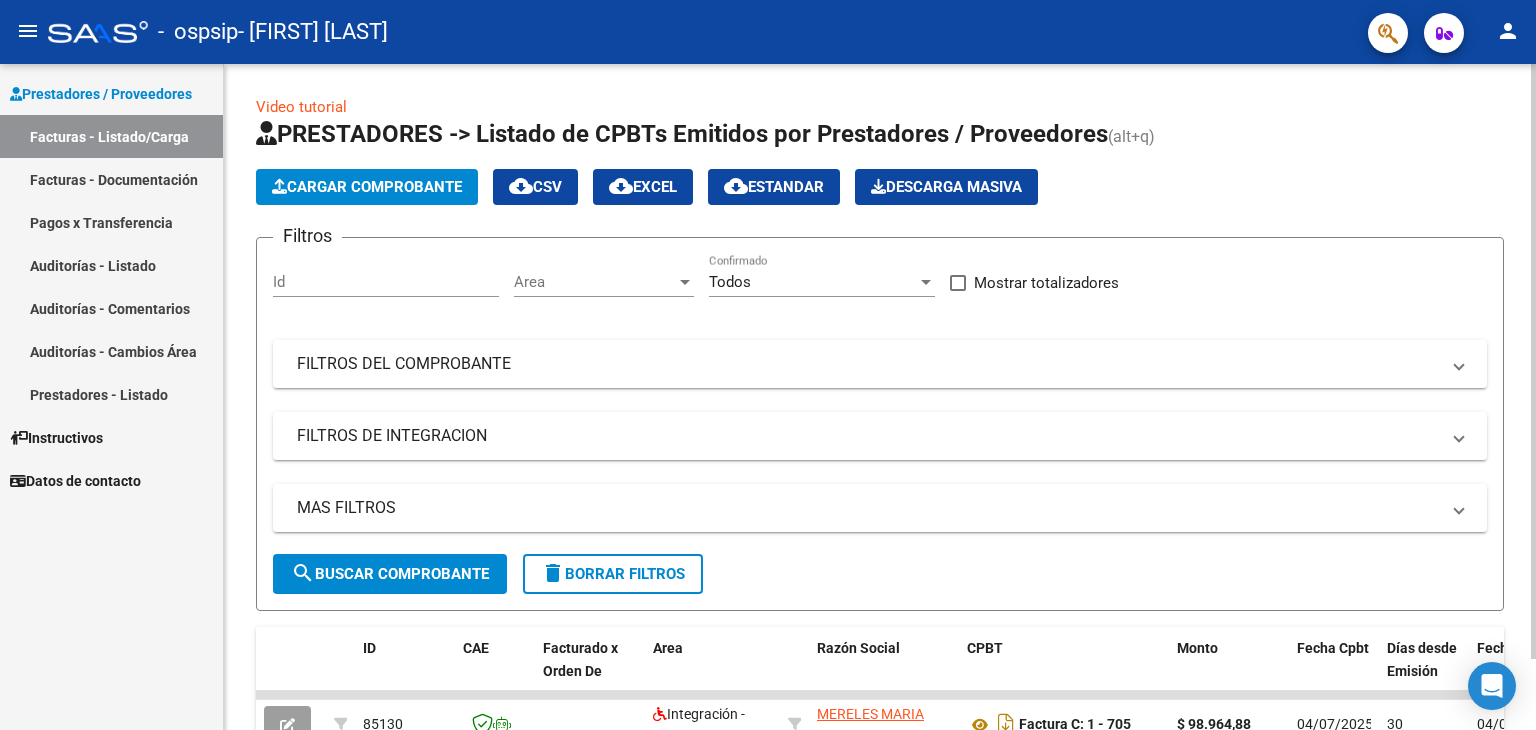 click on "Cargar Comprobante" 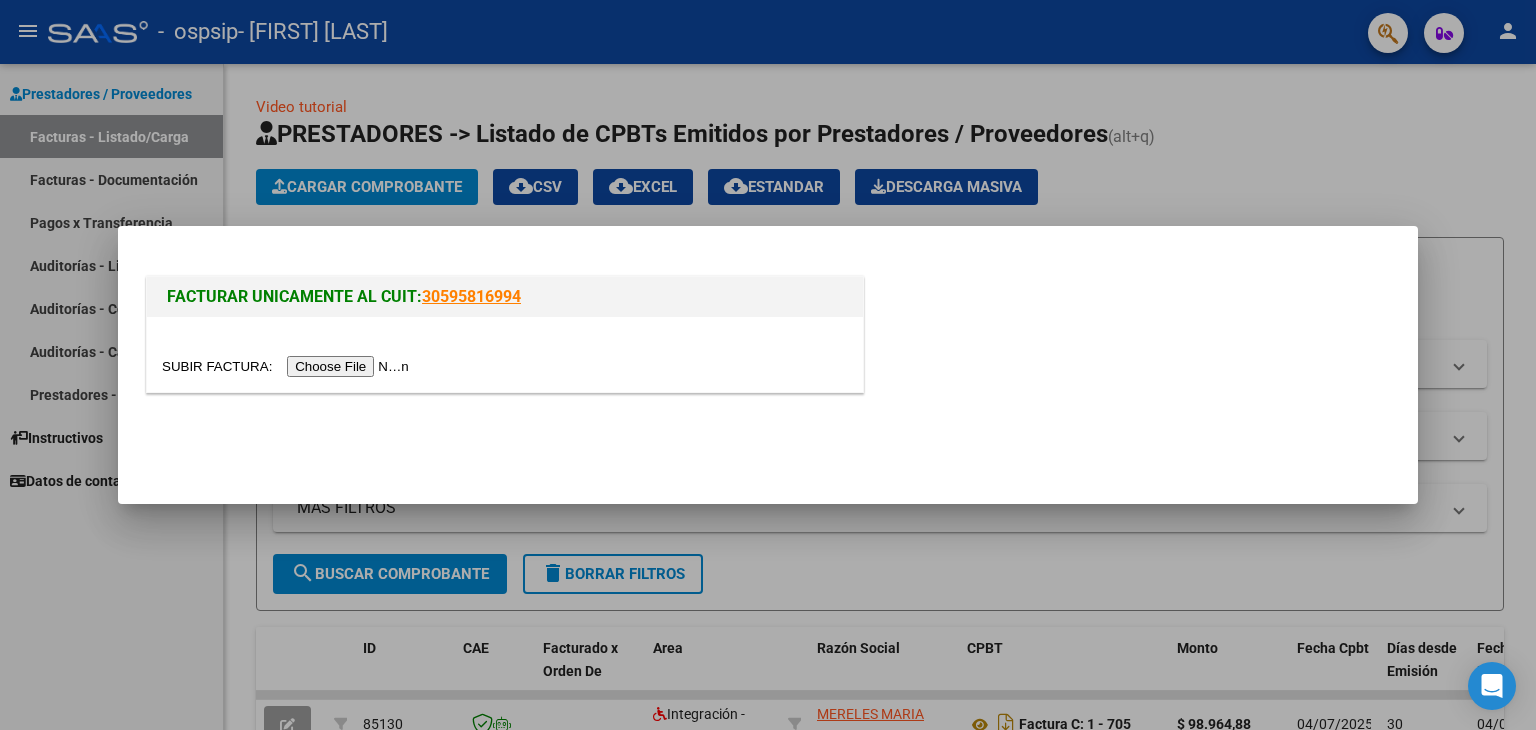 click at bounding box center [288, 366] 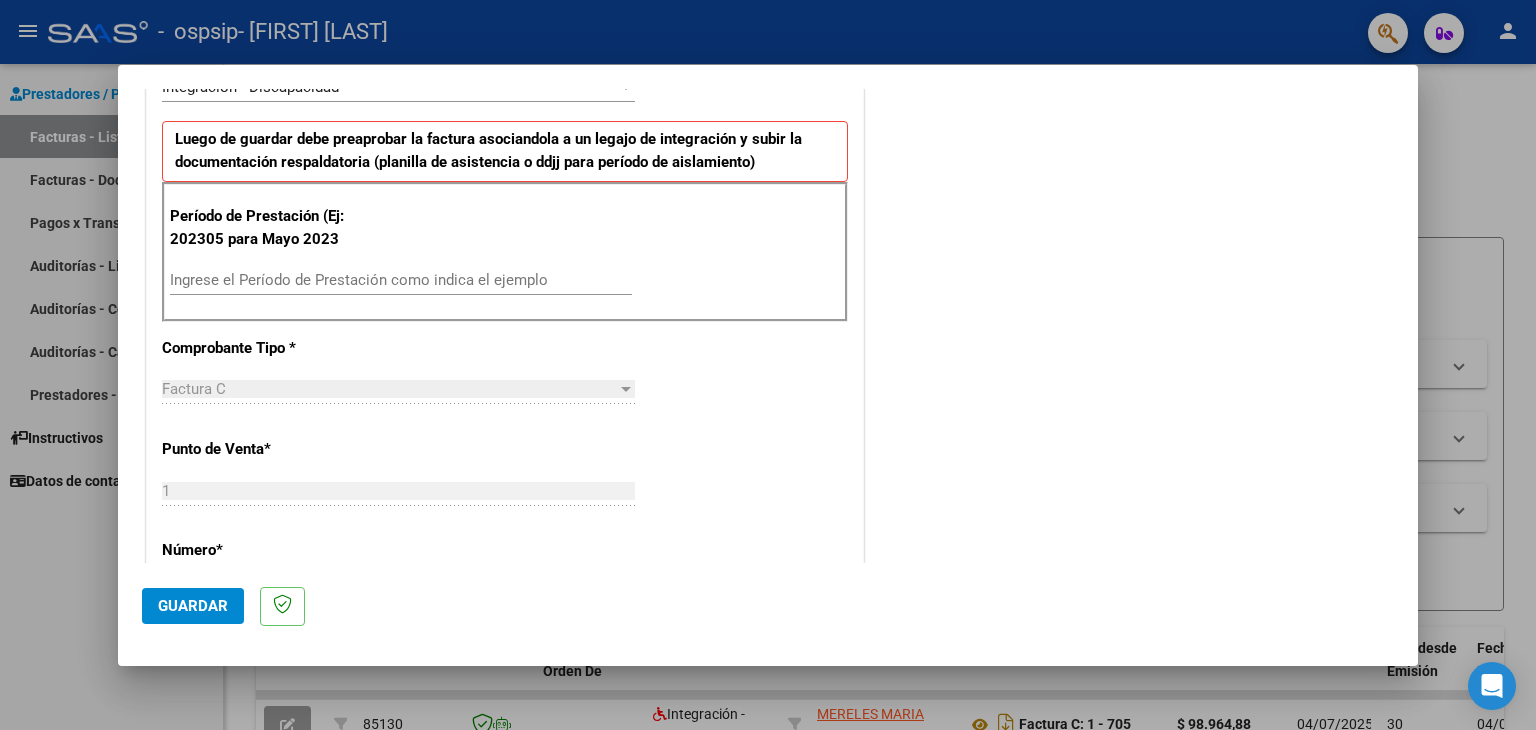 scroll, scrollTop: 500, scrollLeft: 0, axis: vertical 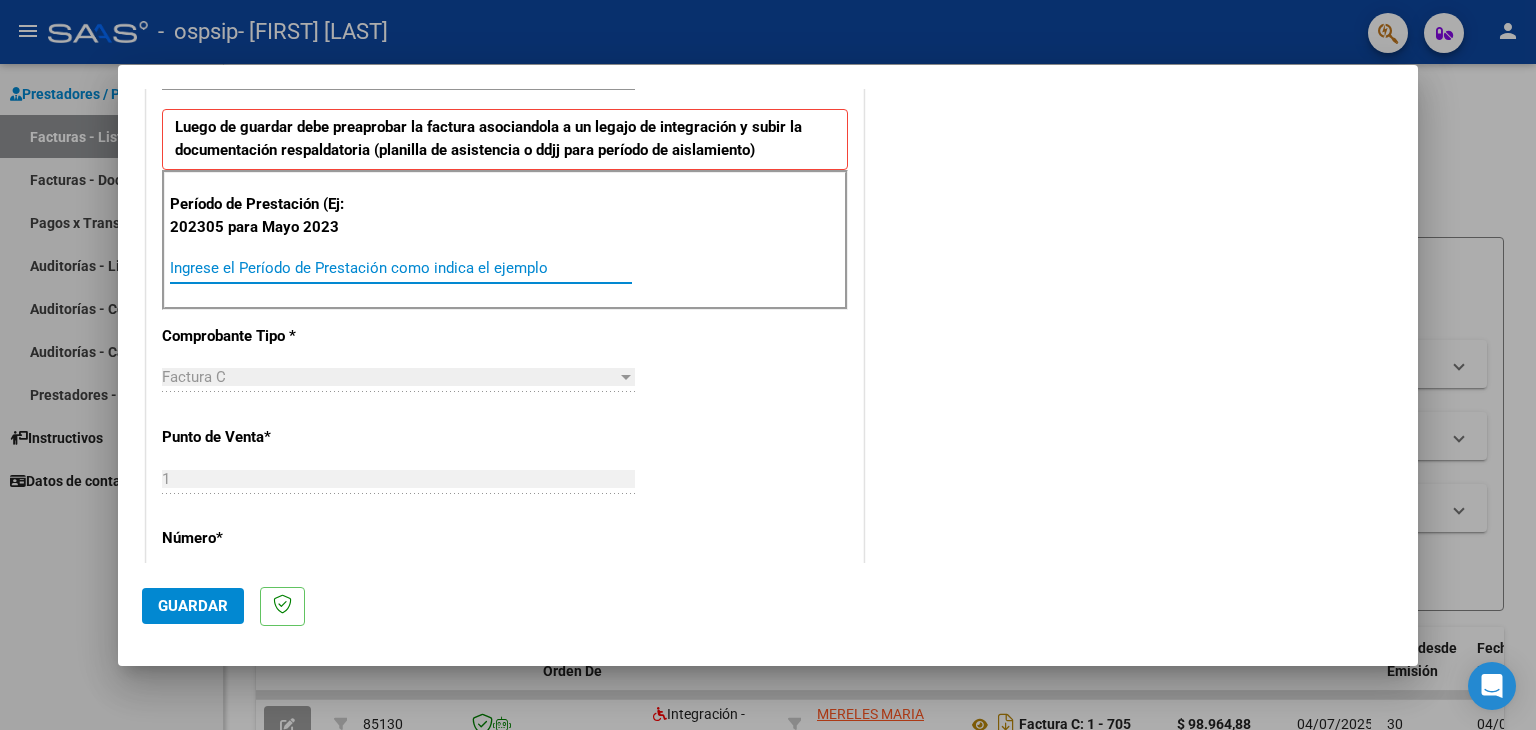 click on "Ingrese el Período de Prestación como indica el ejemplo" at bounding box center (401, 268) 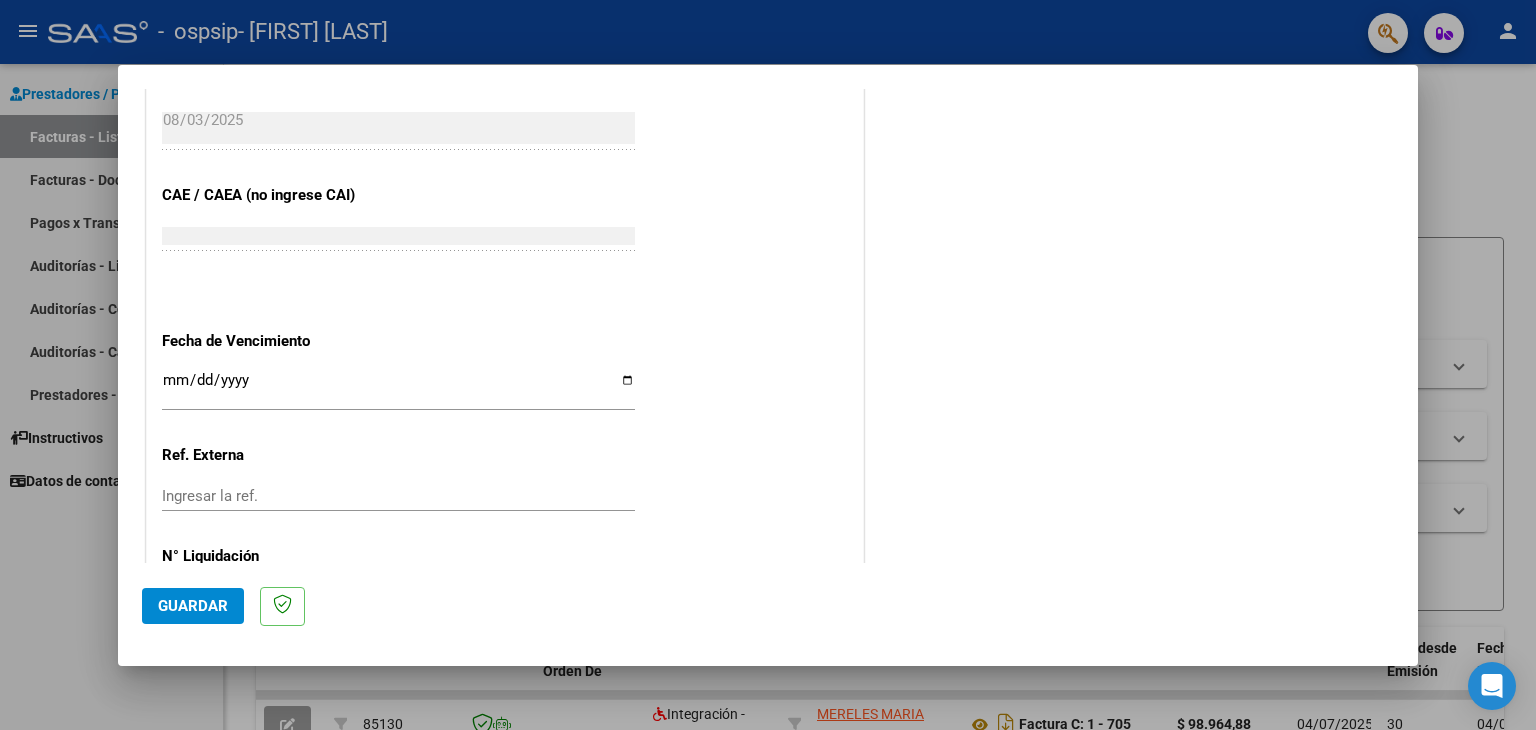 scroll, scrollTop: 1200, scrollLeft: 0, axis: vertical 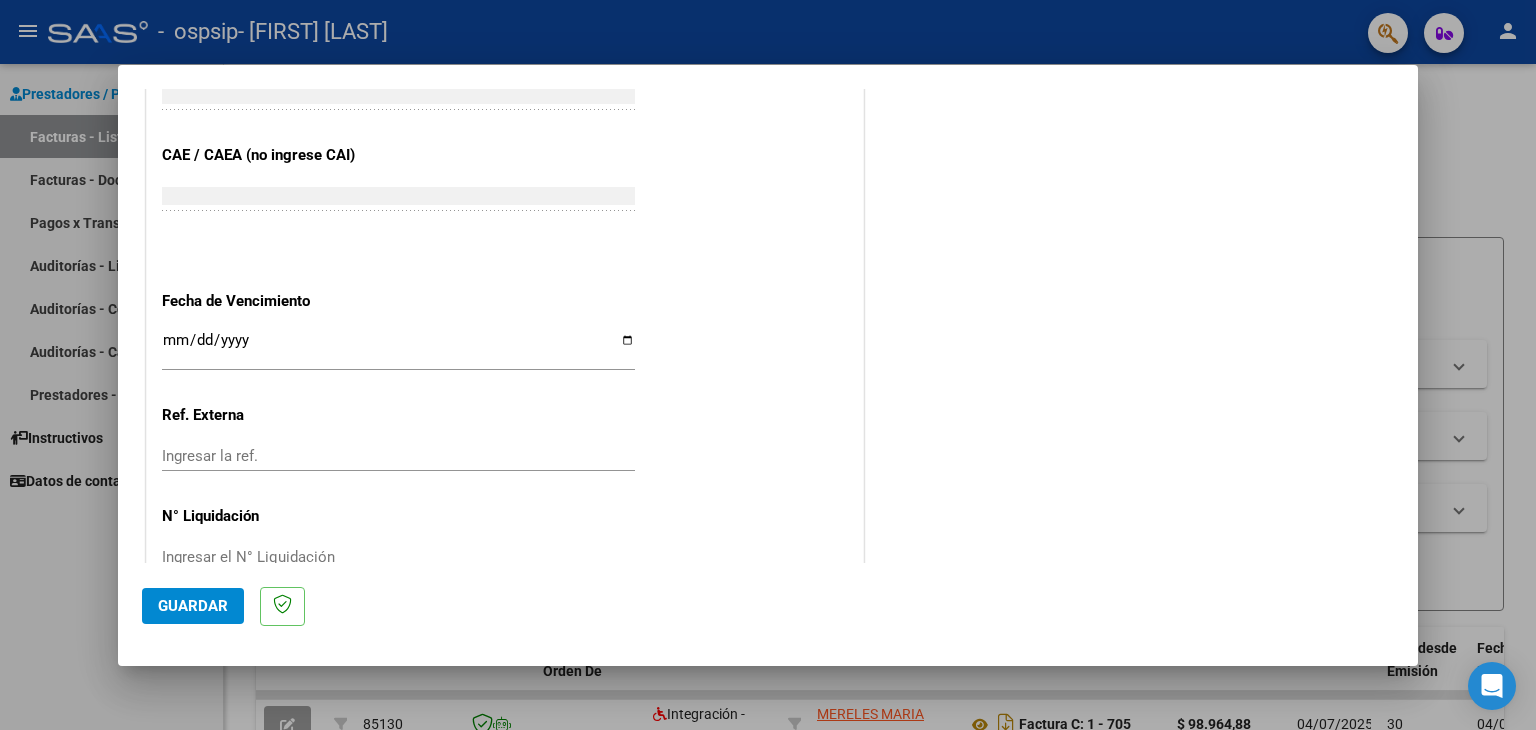 type on "202507" 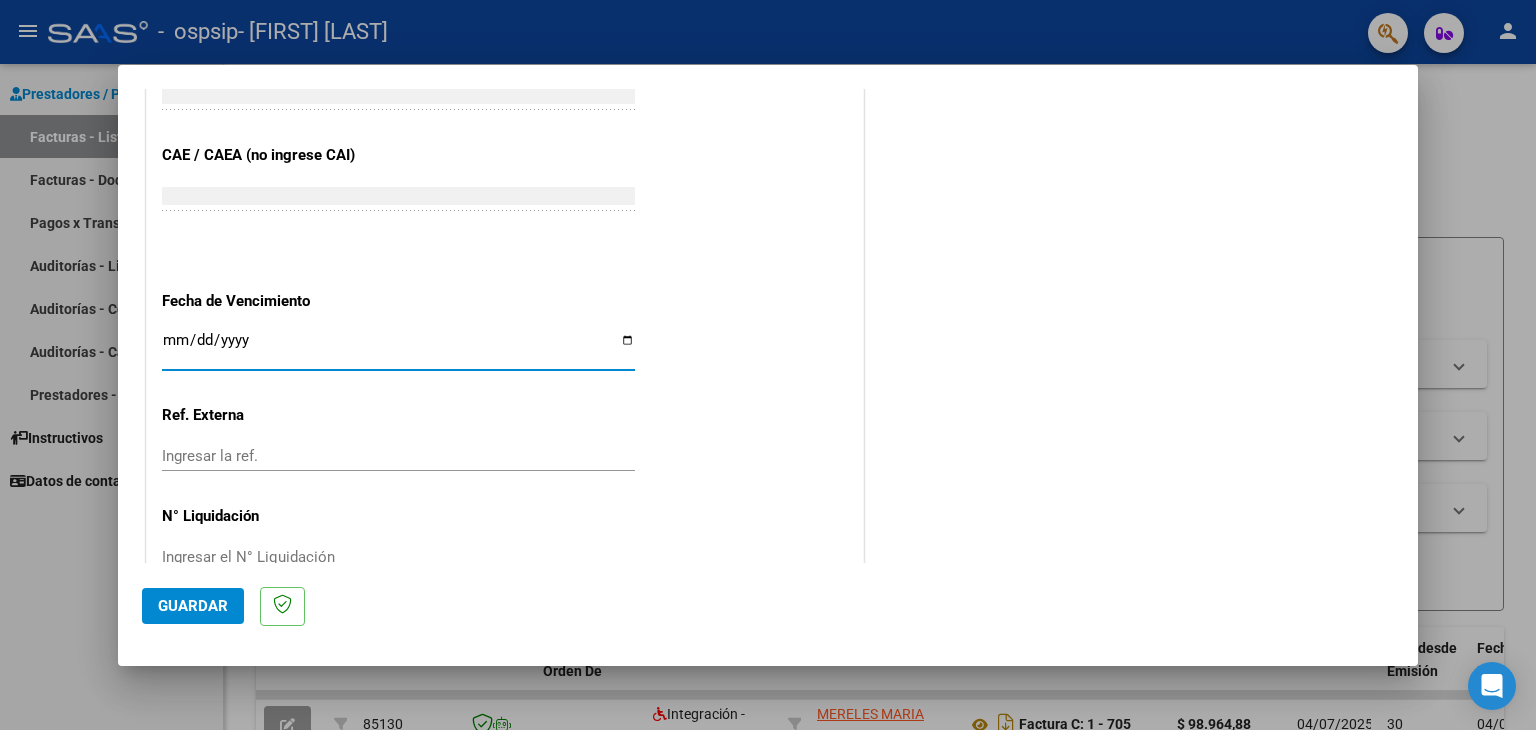 click on "Ingresar la fecha" at bounding box center (398, 348) 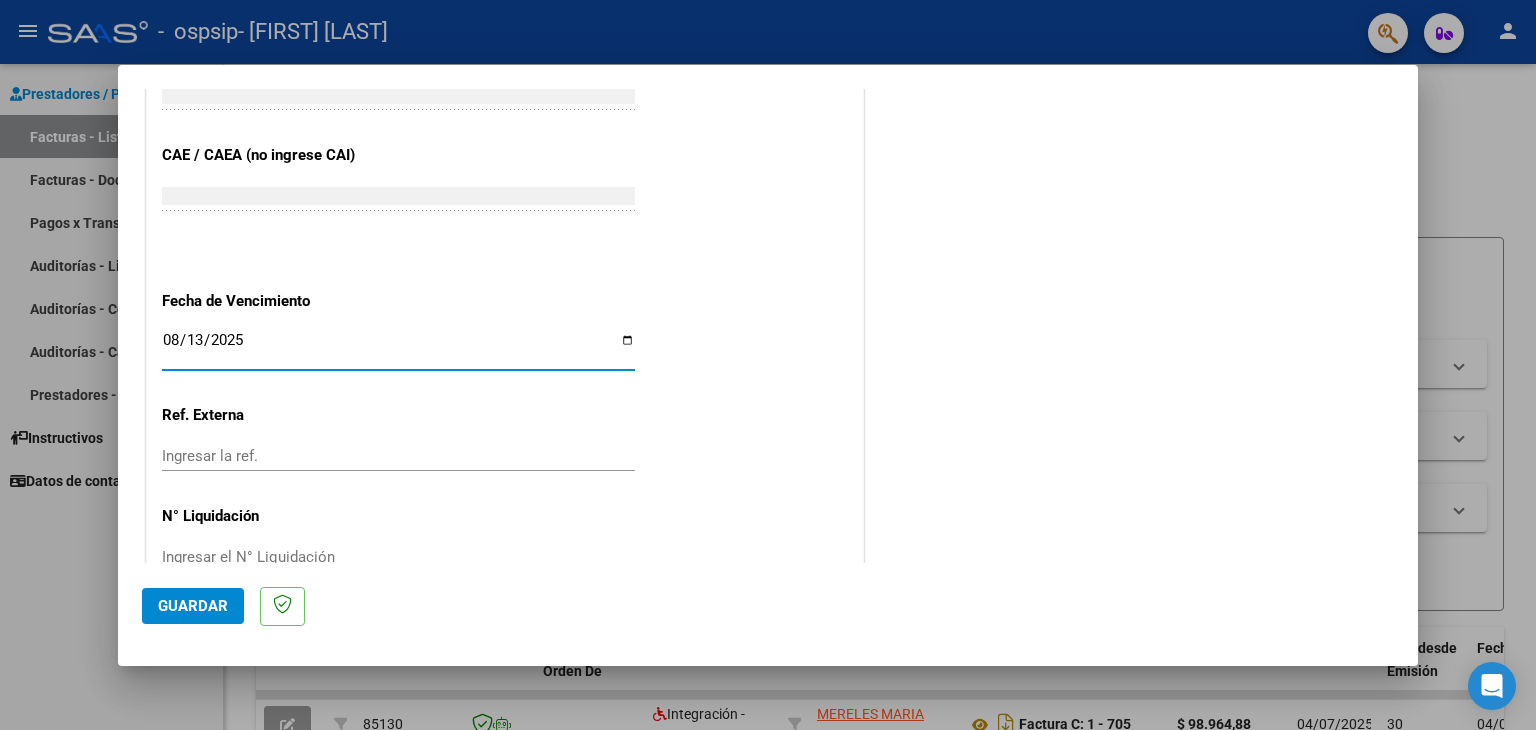 type on "2025-08-13" 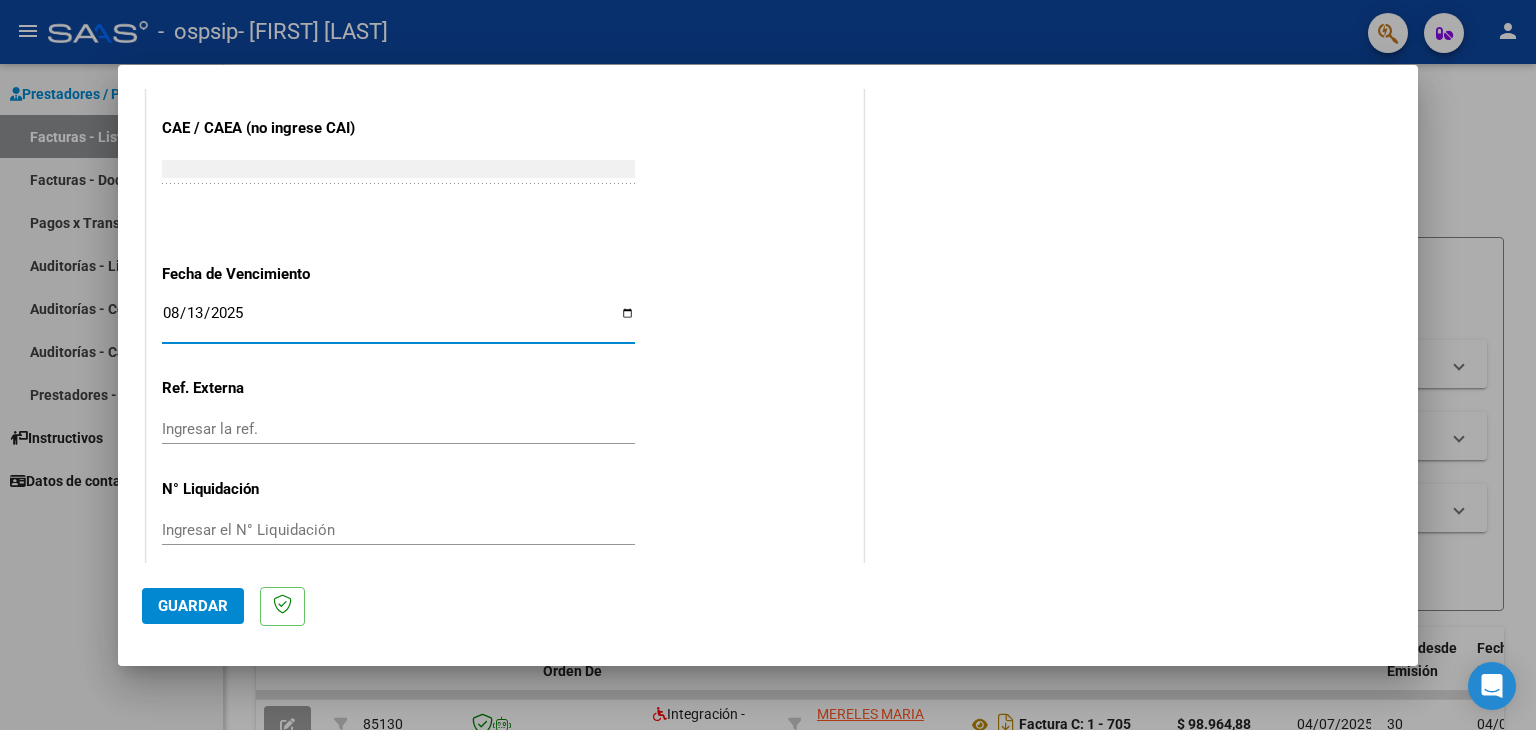 scroll, scrollTop: 1245, scrollLeft: 0, axis: vertical 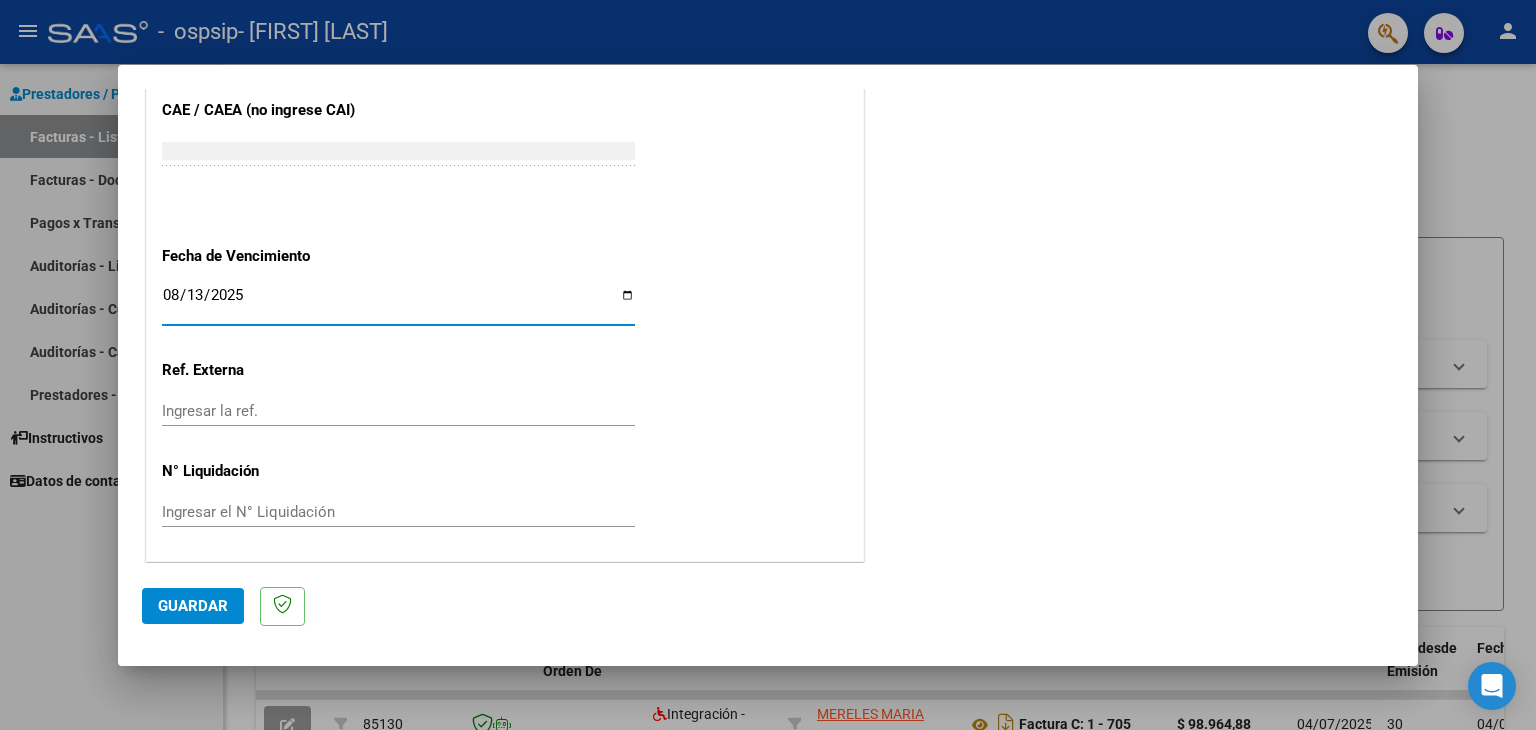 click on "Guardar" 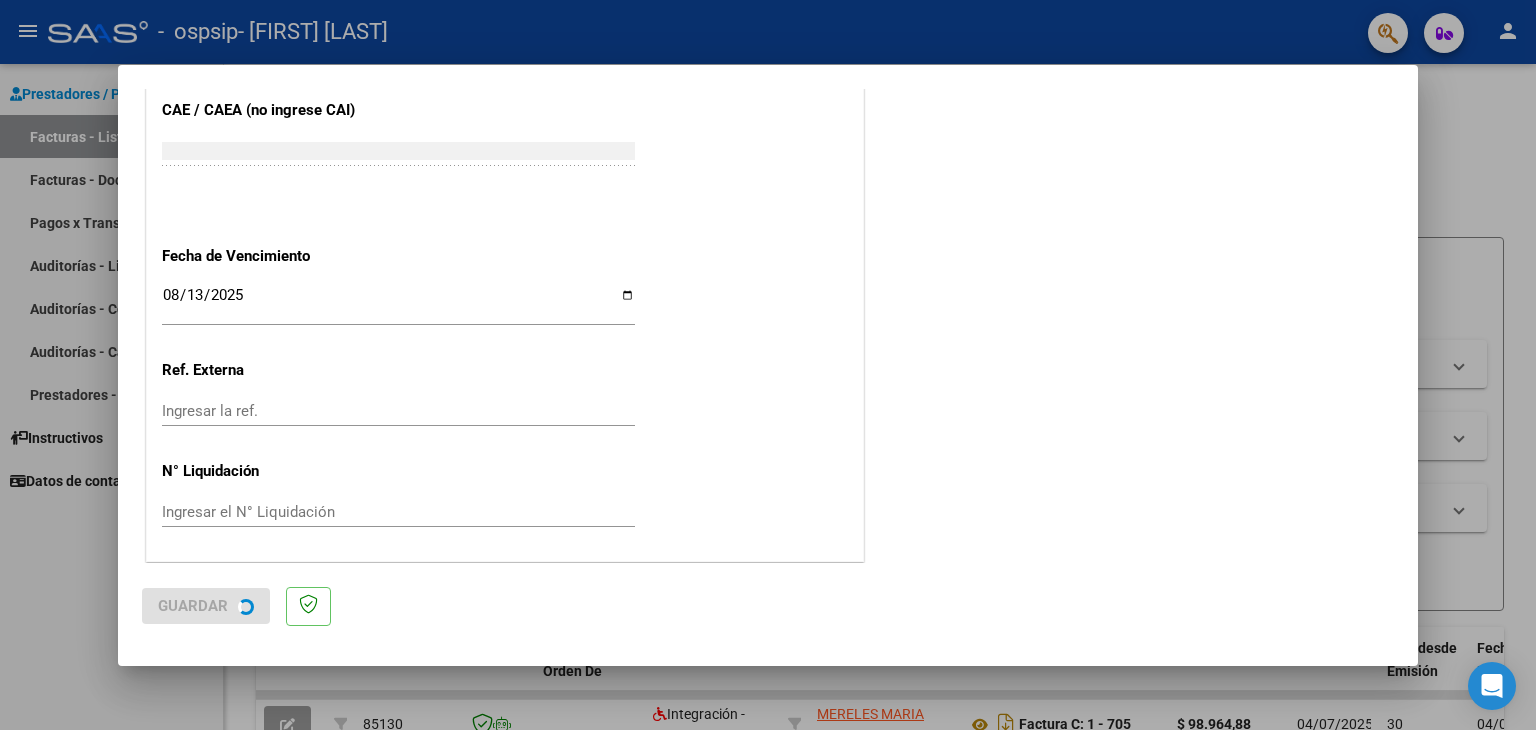 scroll, scrollTop: 0, scrollLeft: 0, axis: both 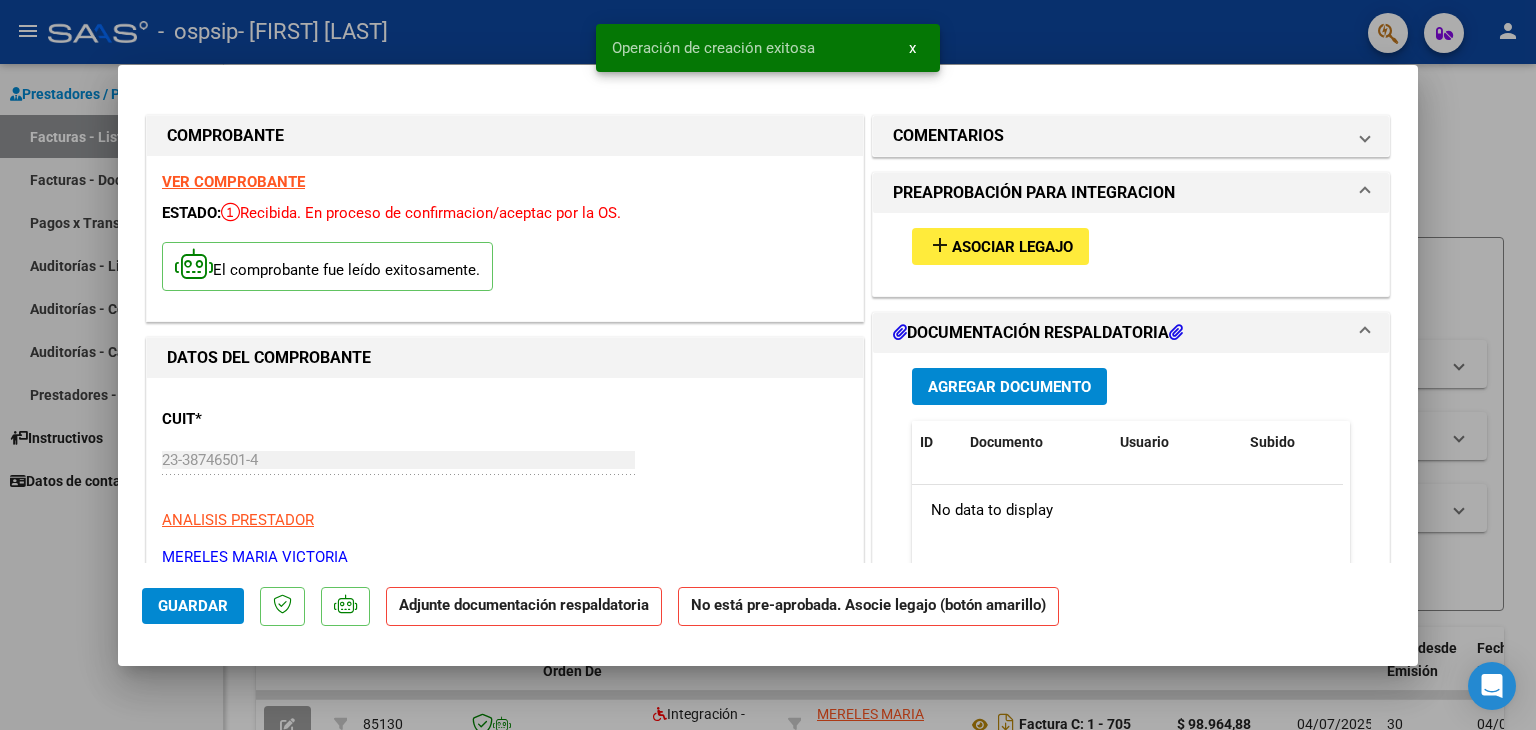 click on "Asociar Legajo" at bounding box center (1012, 247) 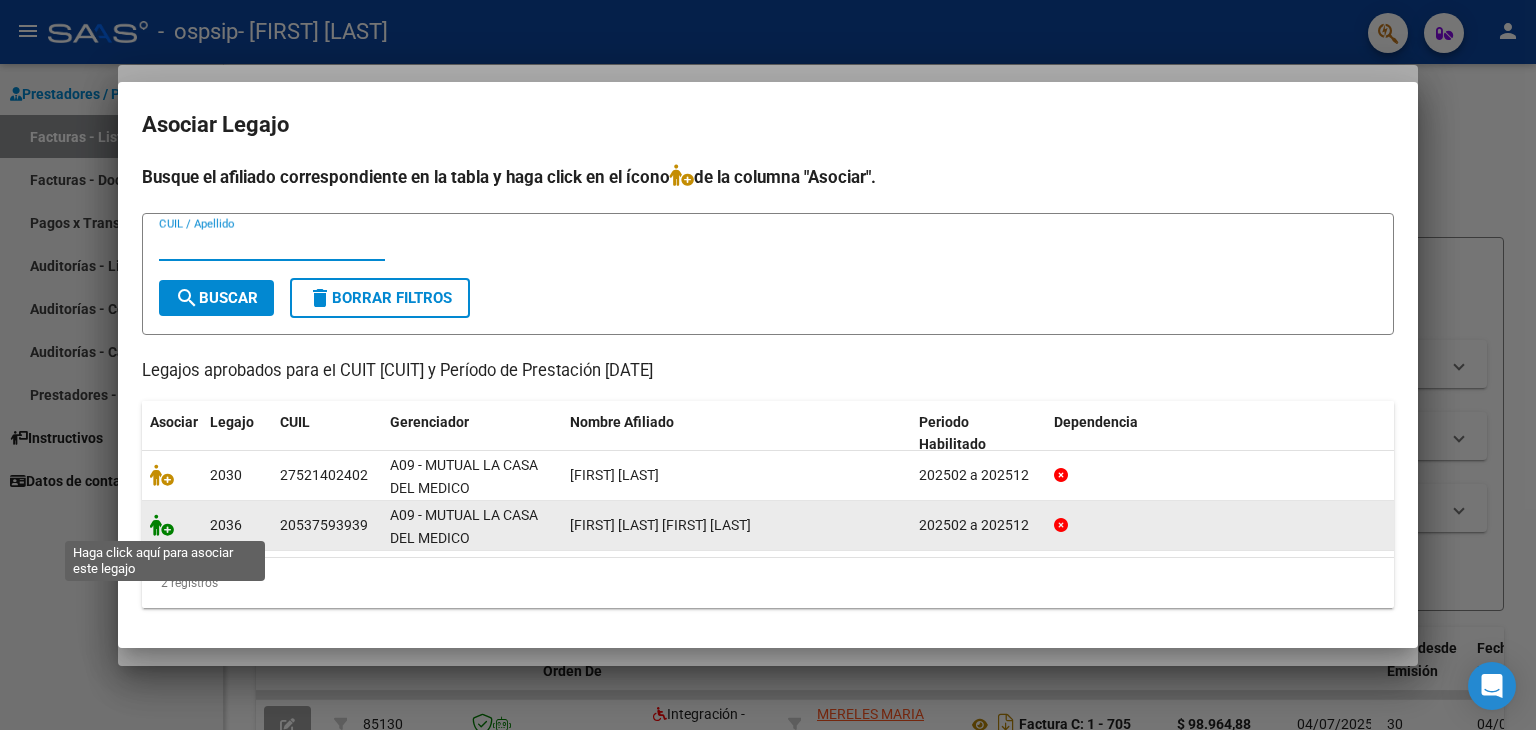 click 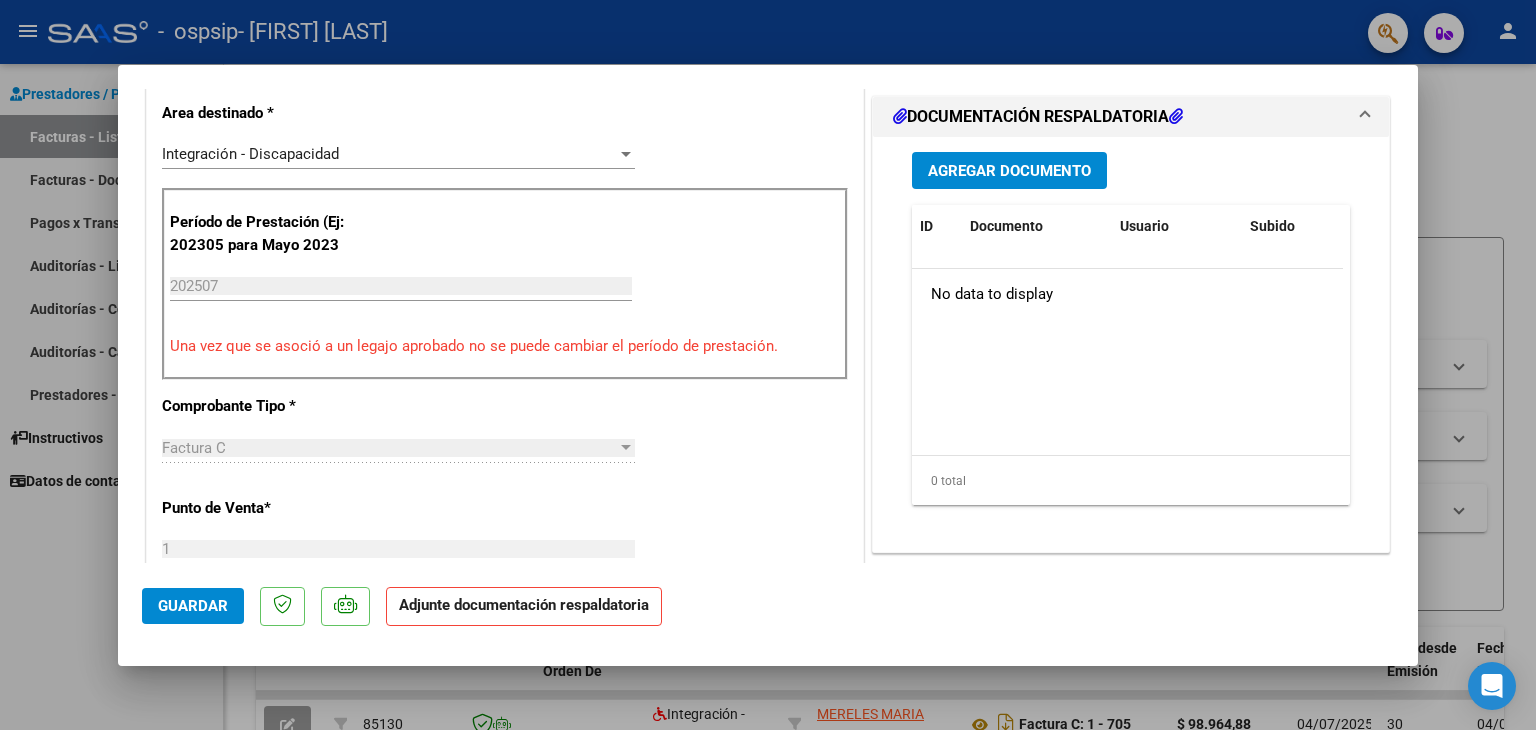 scroll, scrollTop: 500, scrollLeft: 0, axis: vertical 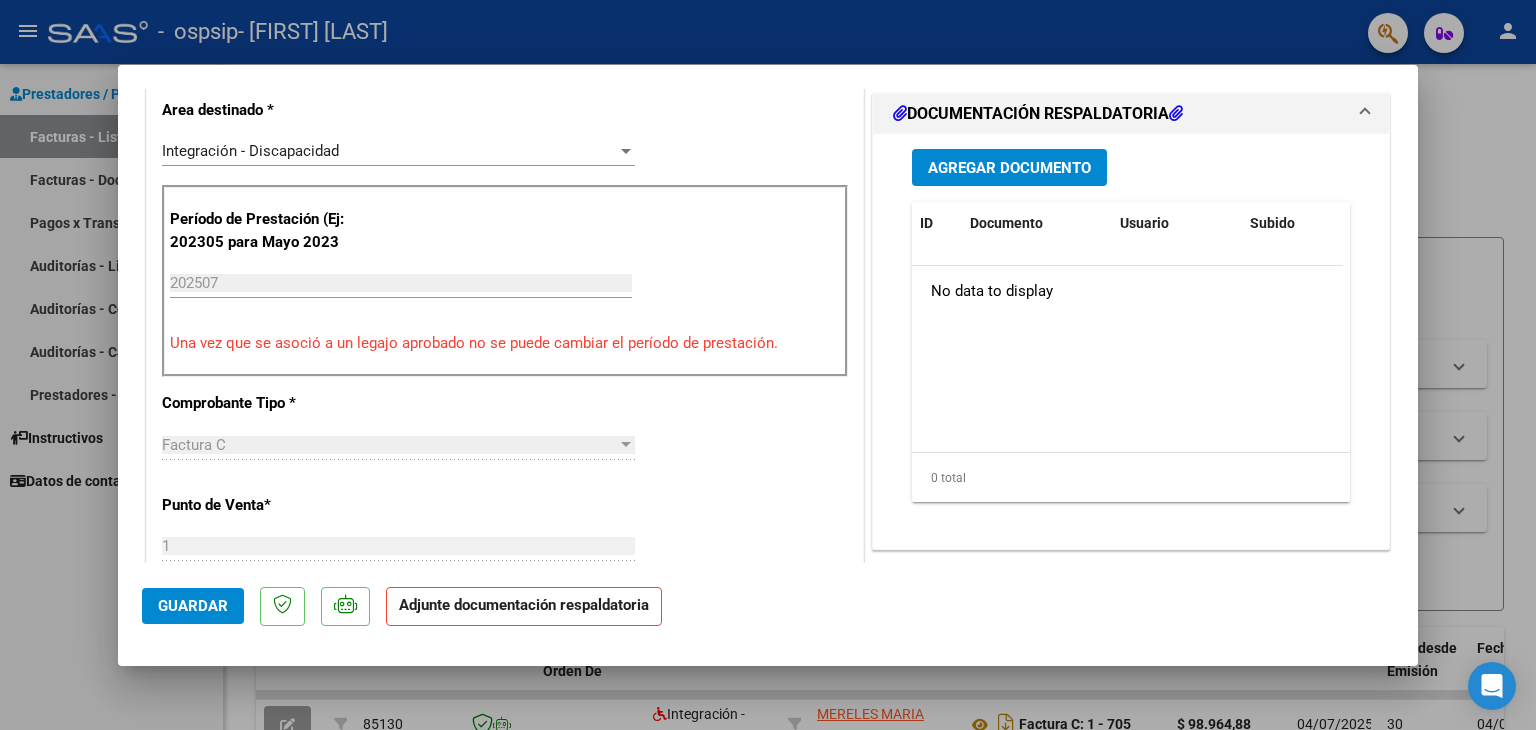 click on "Agregar Documento" at bounding box center (1009, 167) 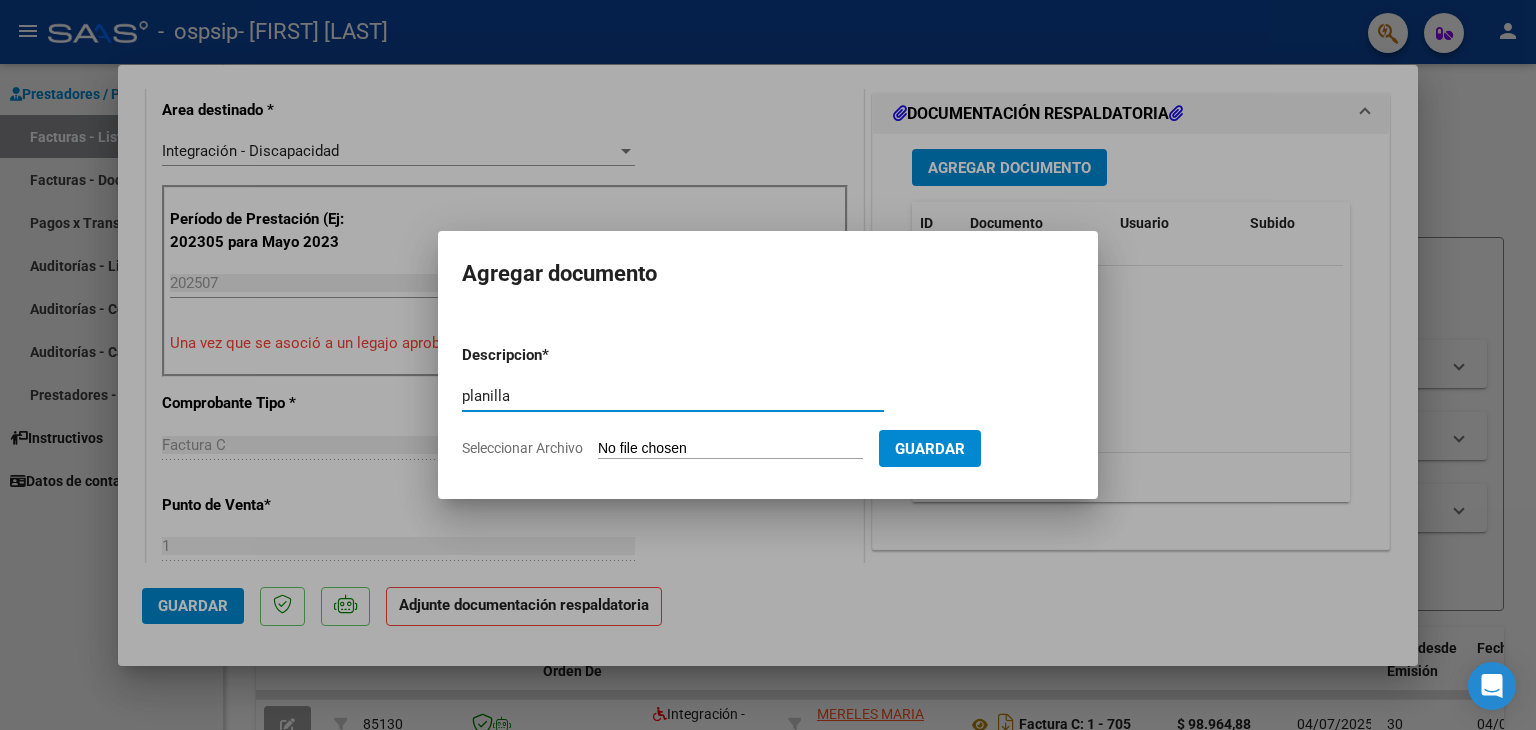 type on "planilla" 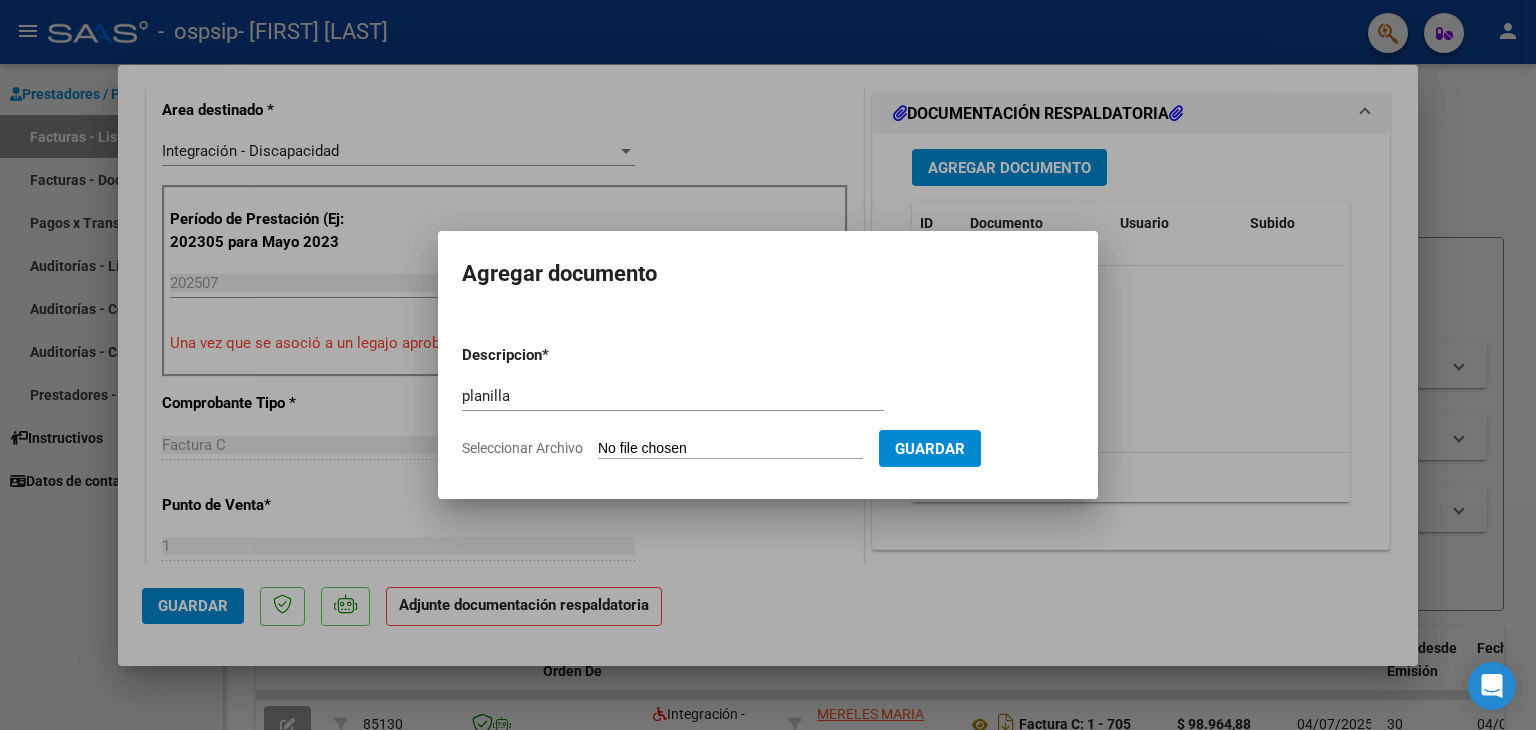 type on "C:\fakepath\[LAST] [FIRST] [PROFESSION] [DATE] [TIME].pdf" 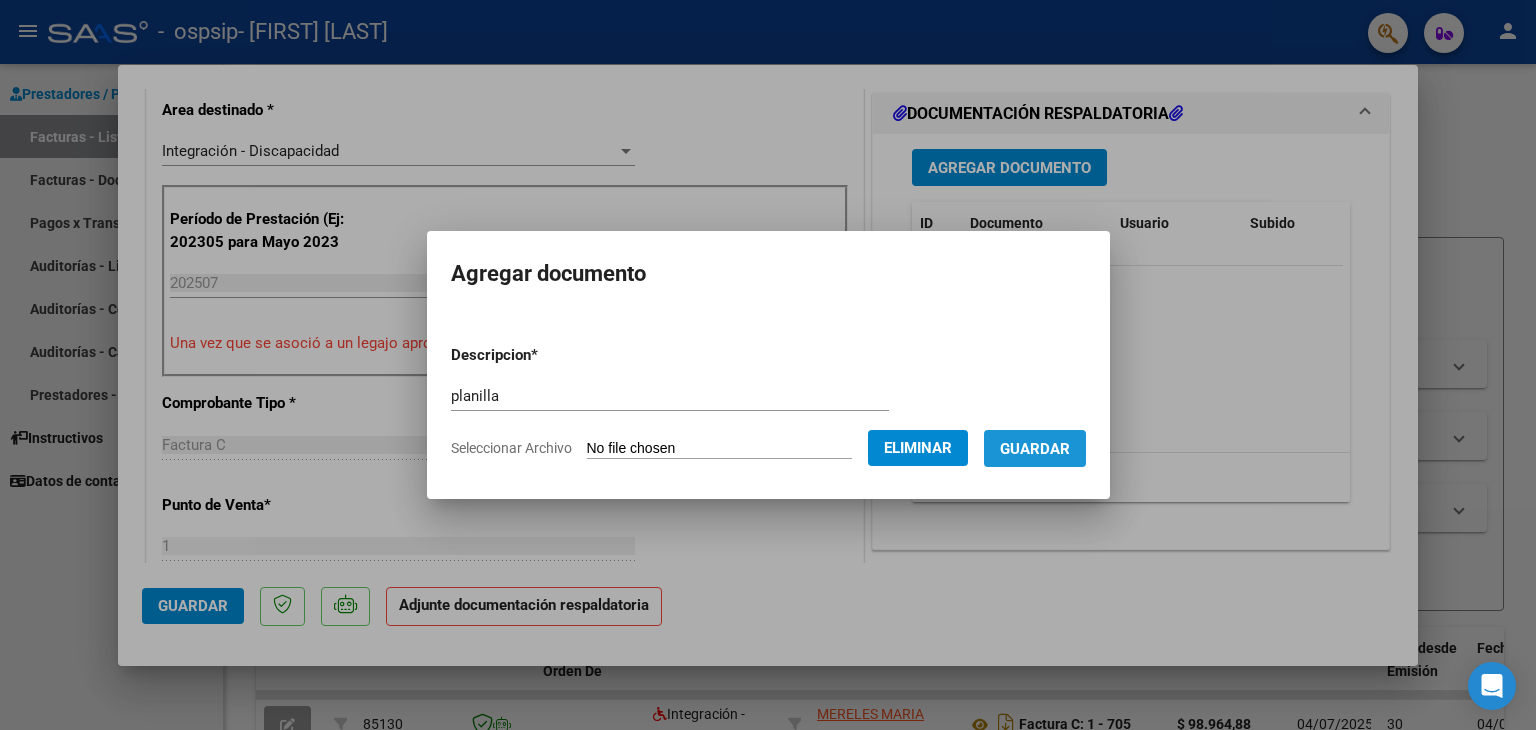 click on "Guardar" at bounding box center [1035, 449] 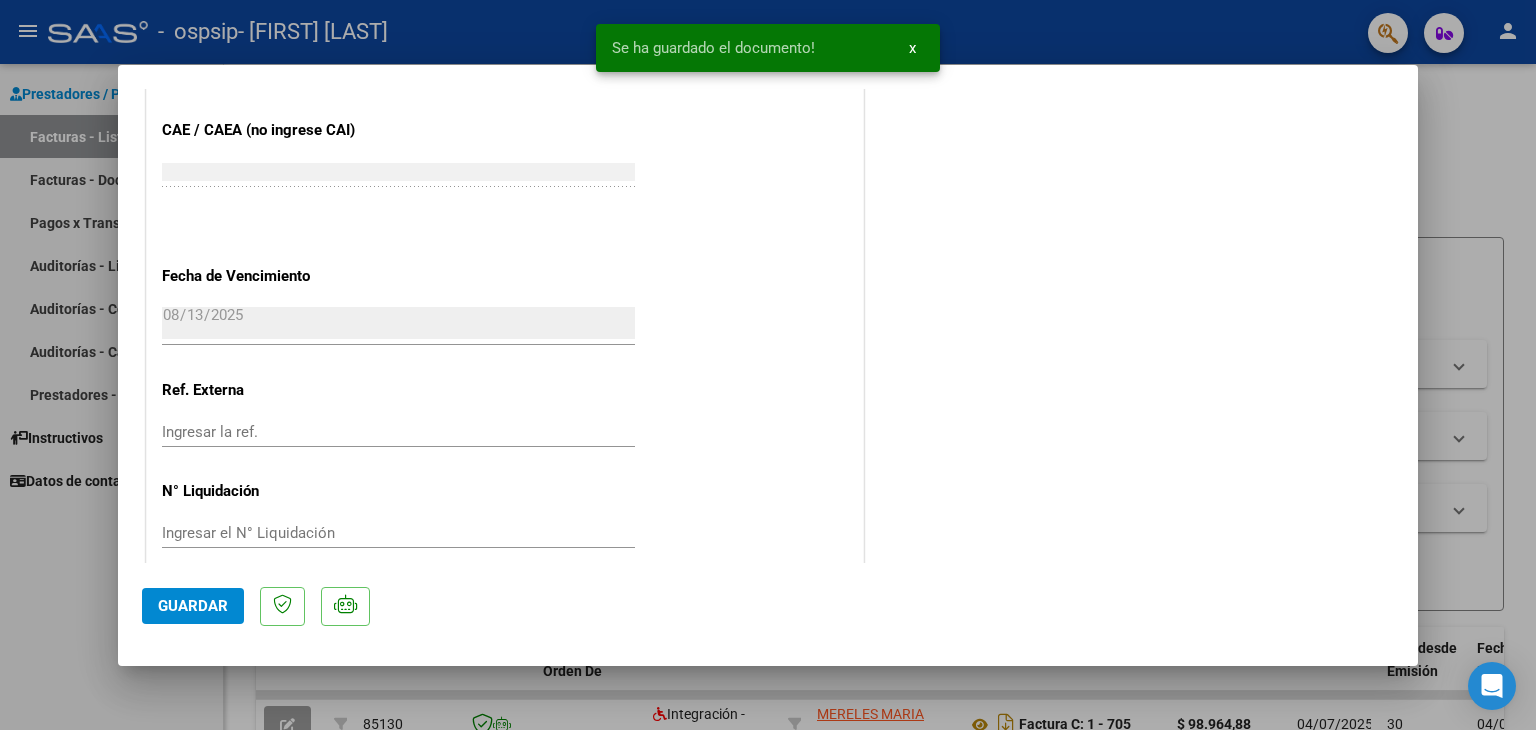 scroll, scrollTop: 1313, scrollLeft: 0, axis: vertical 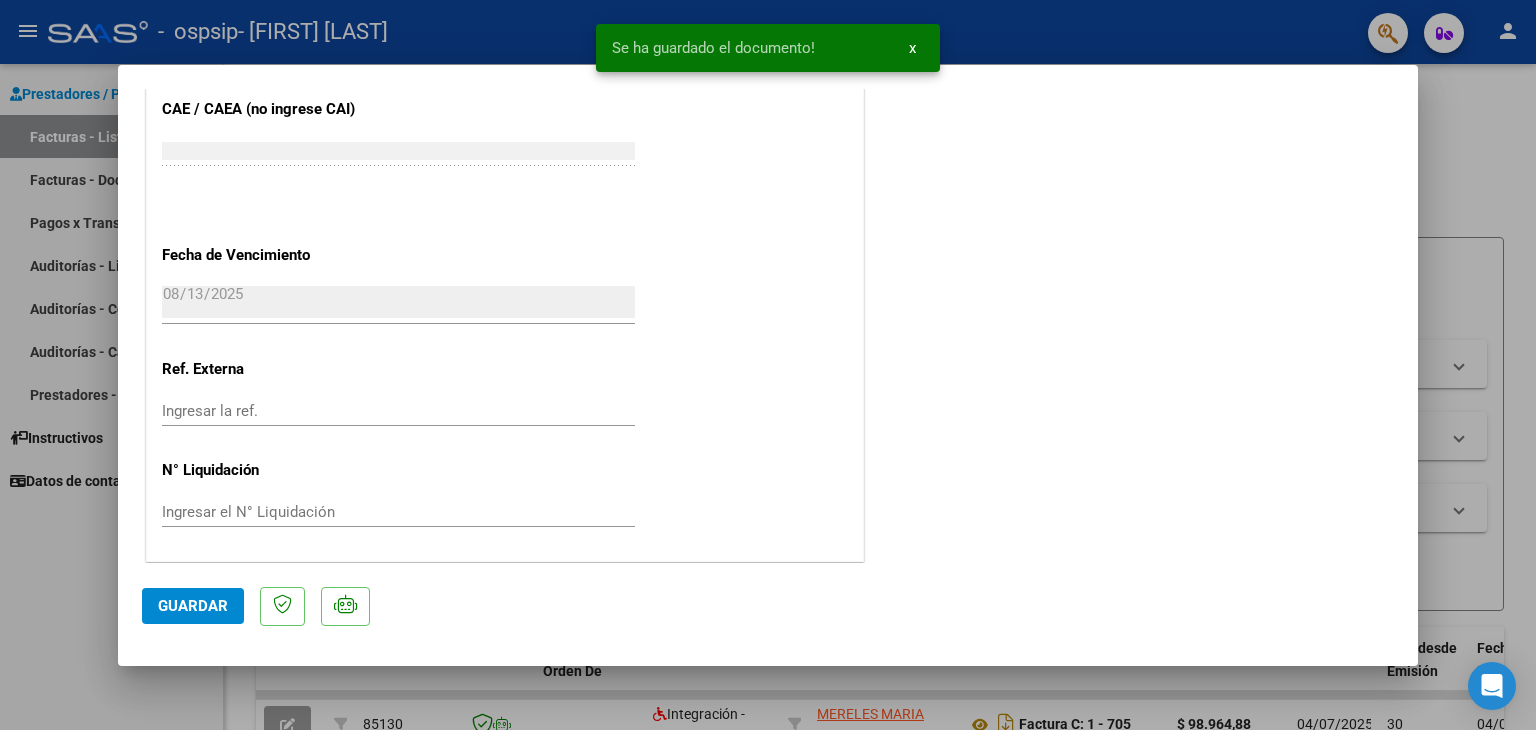click on "Guardar" 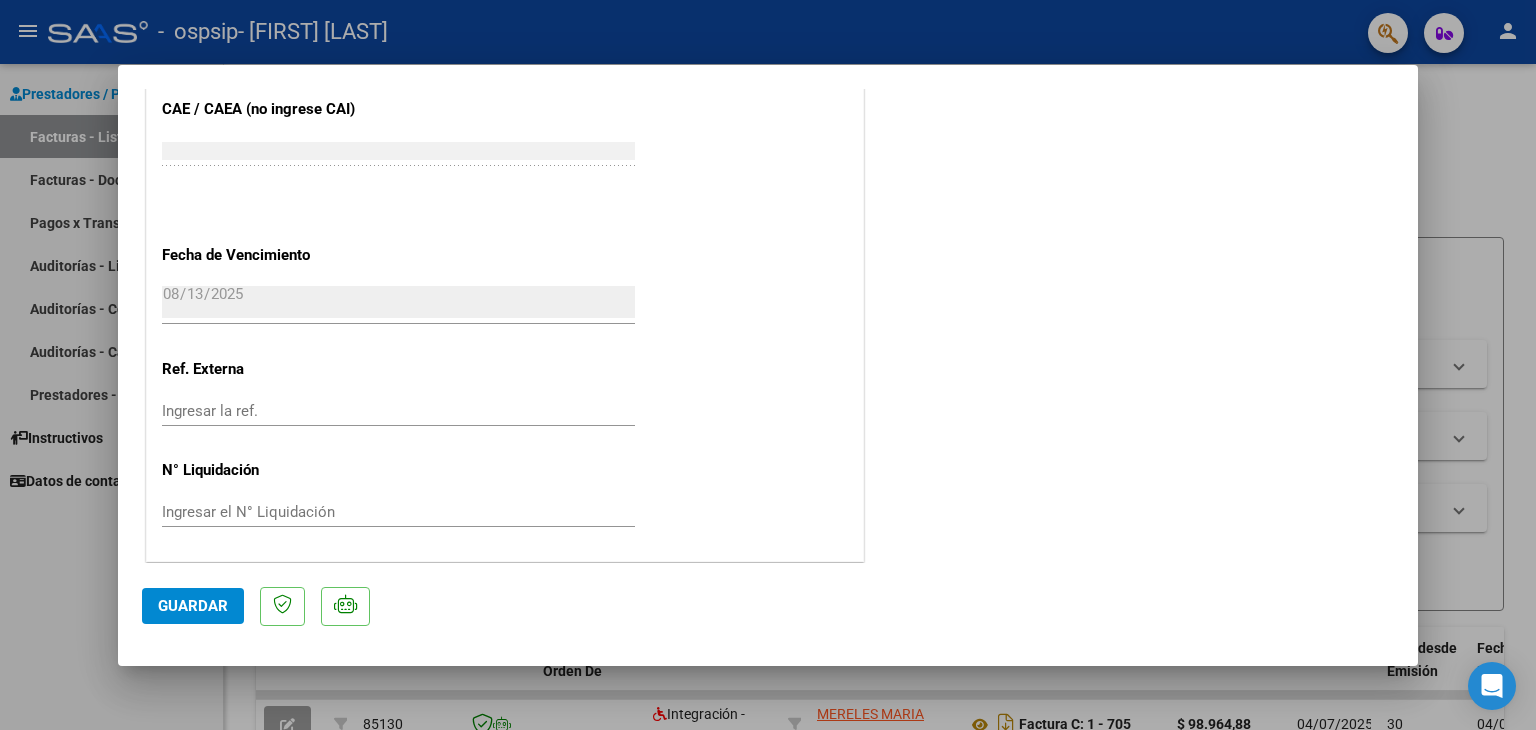 click at bounding box center (768, 365) 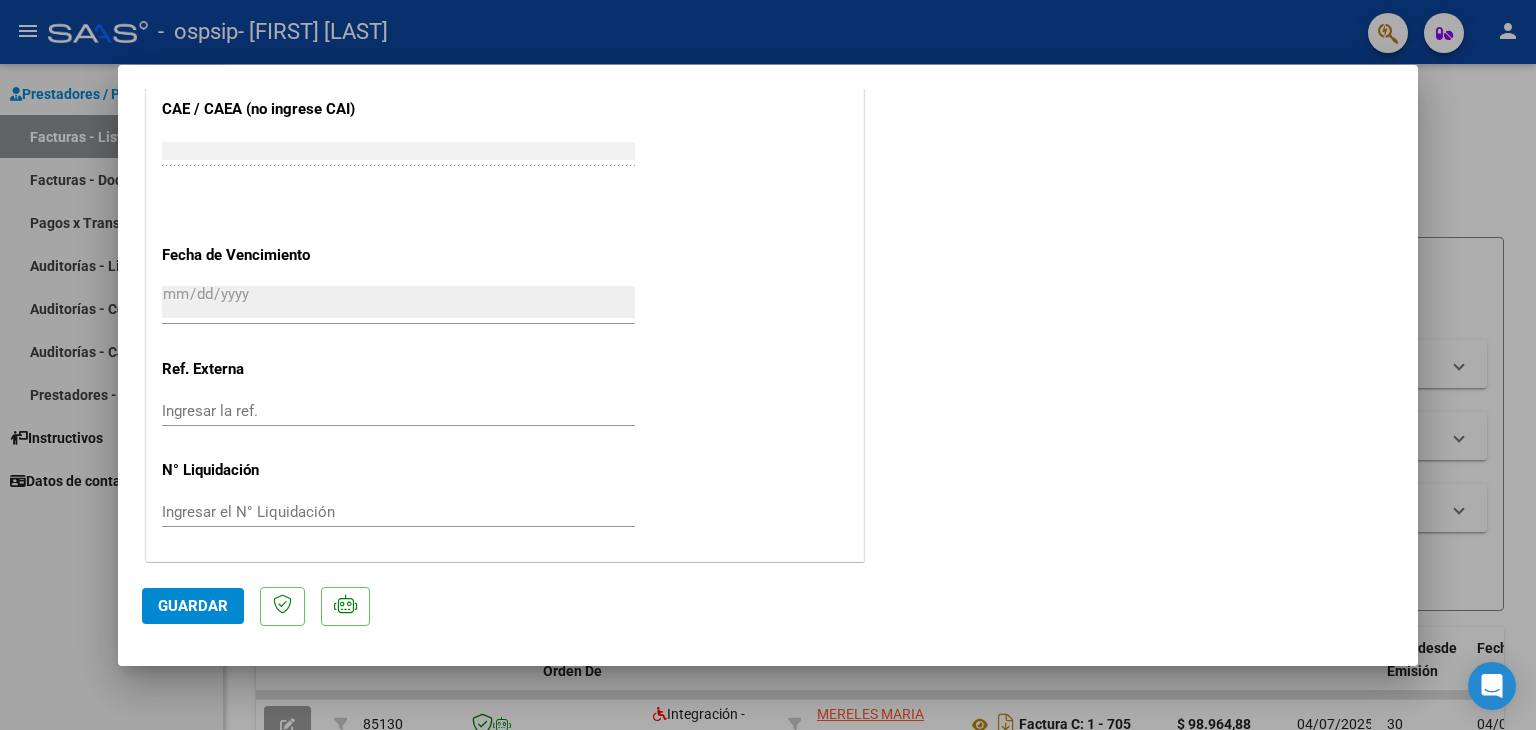scroll, scrollTop: 1464, scrollLeft: 0, axis: vertical 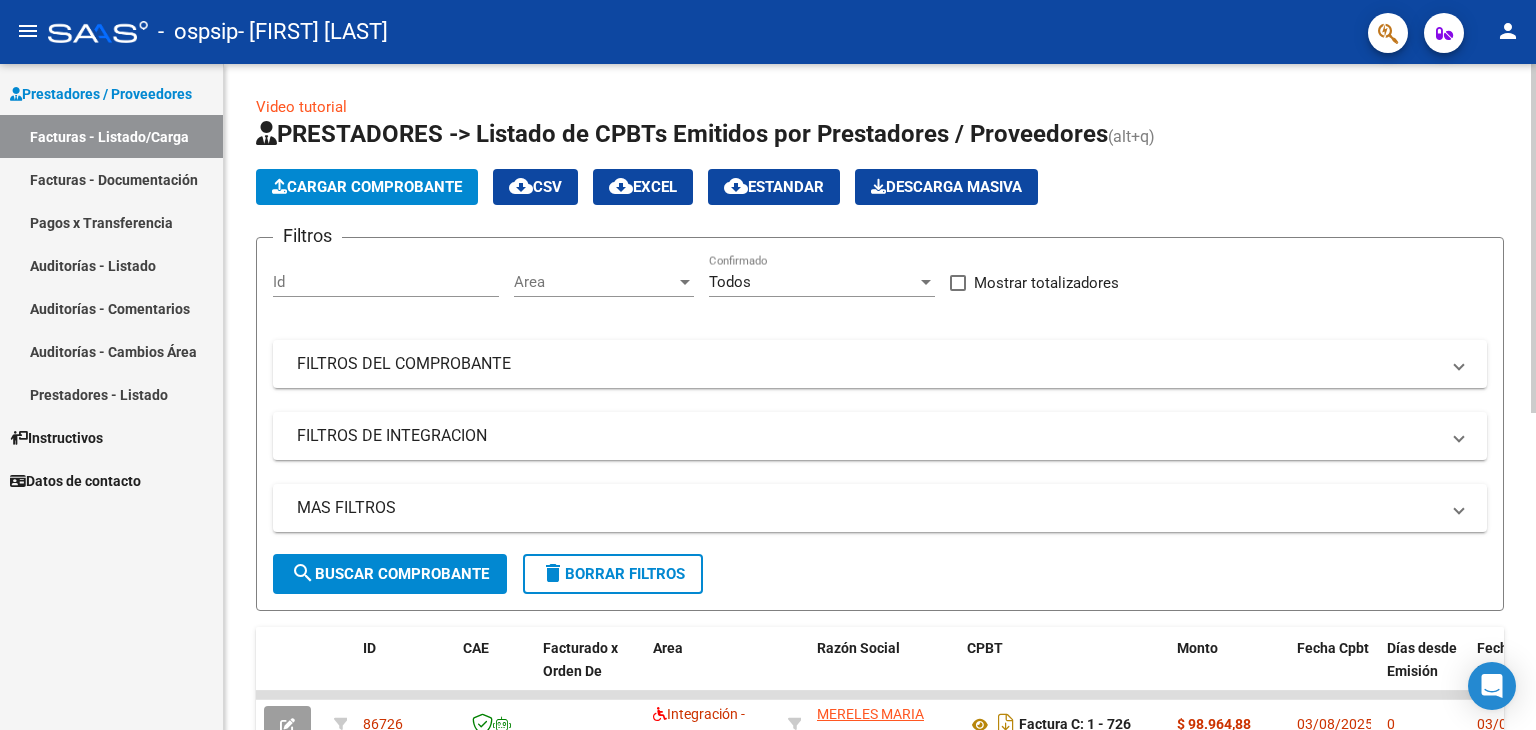click on "Cargar Comprobante" 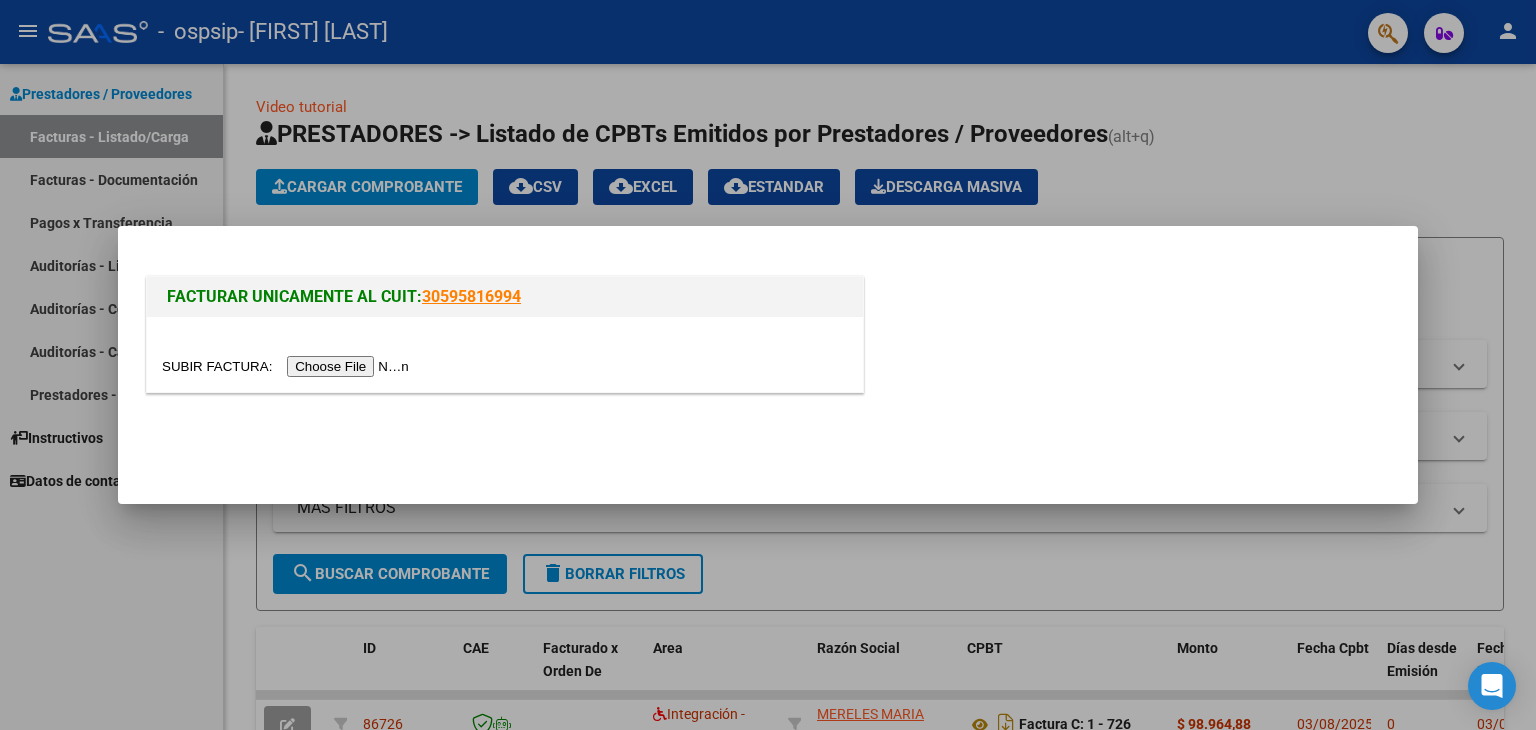 click at bounding box center [288, 366] 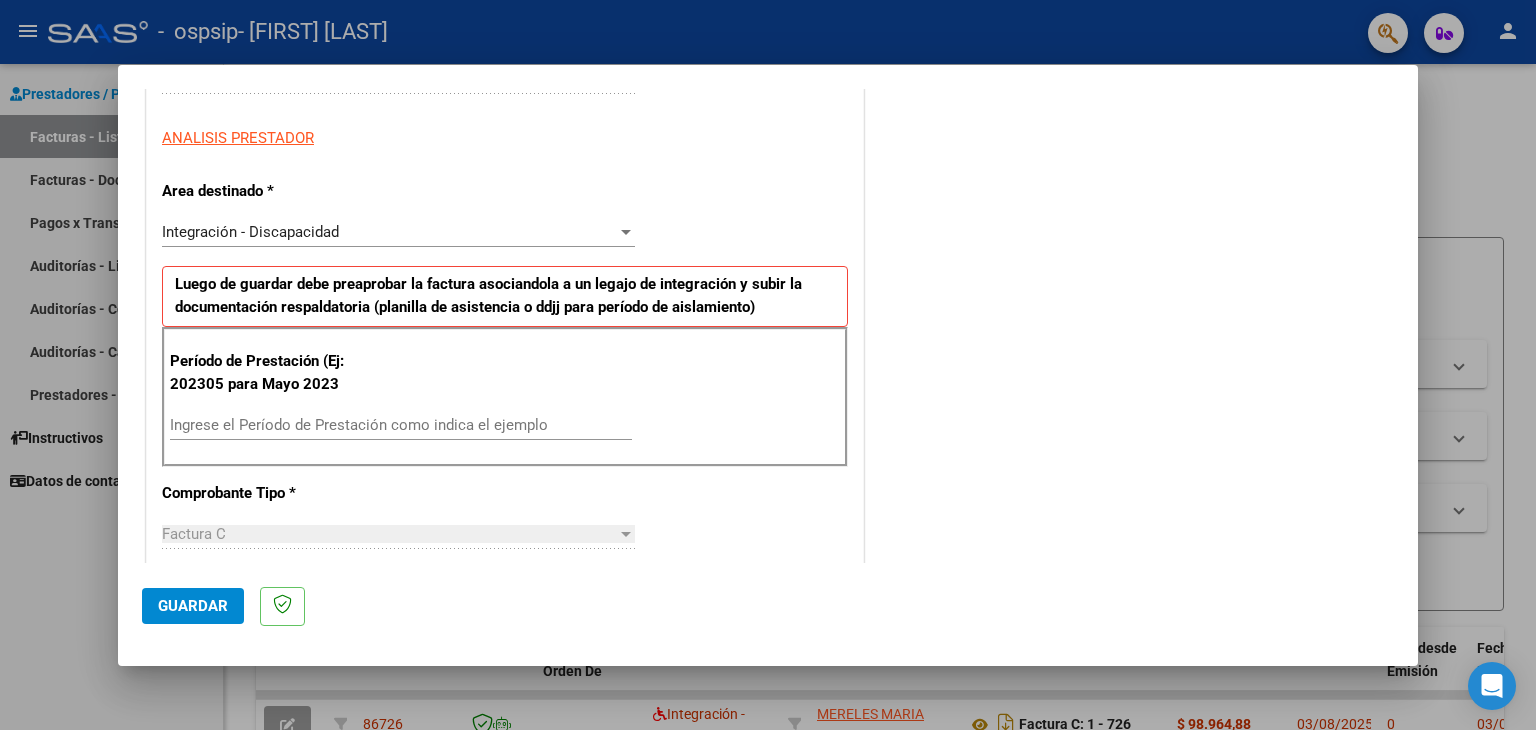 scroll, scrollTop: 400, scrollLeft: 0, axis: vertical 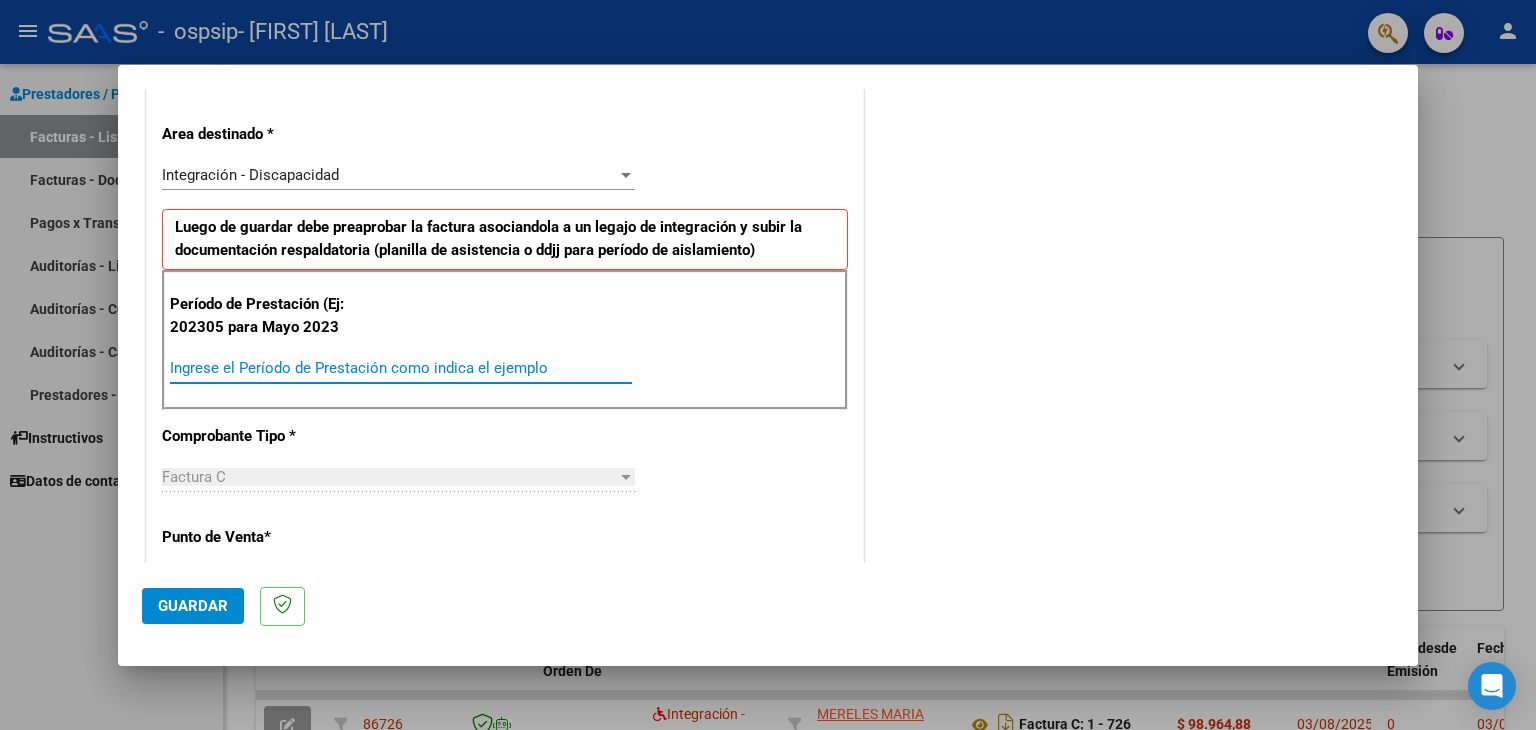 click on "Ingrese el Período de Prestación como indica el ejemplo" at bounding box center (401, 368) 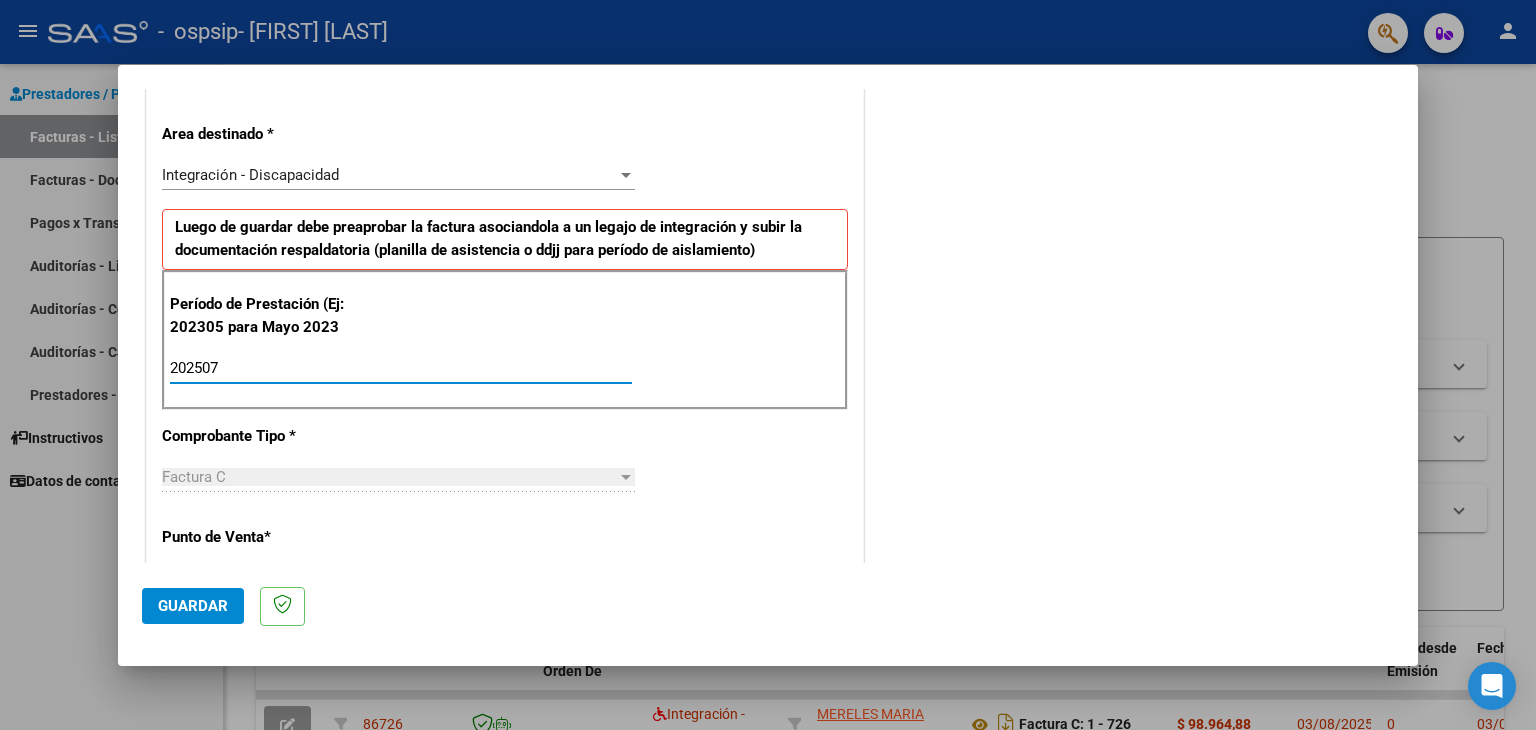 type on "202507" 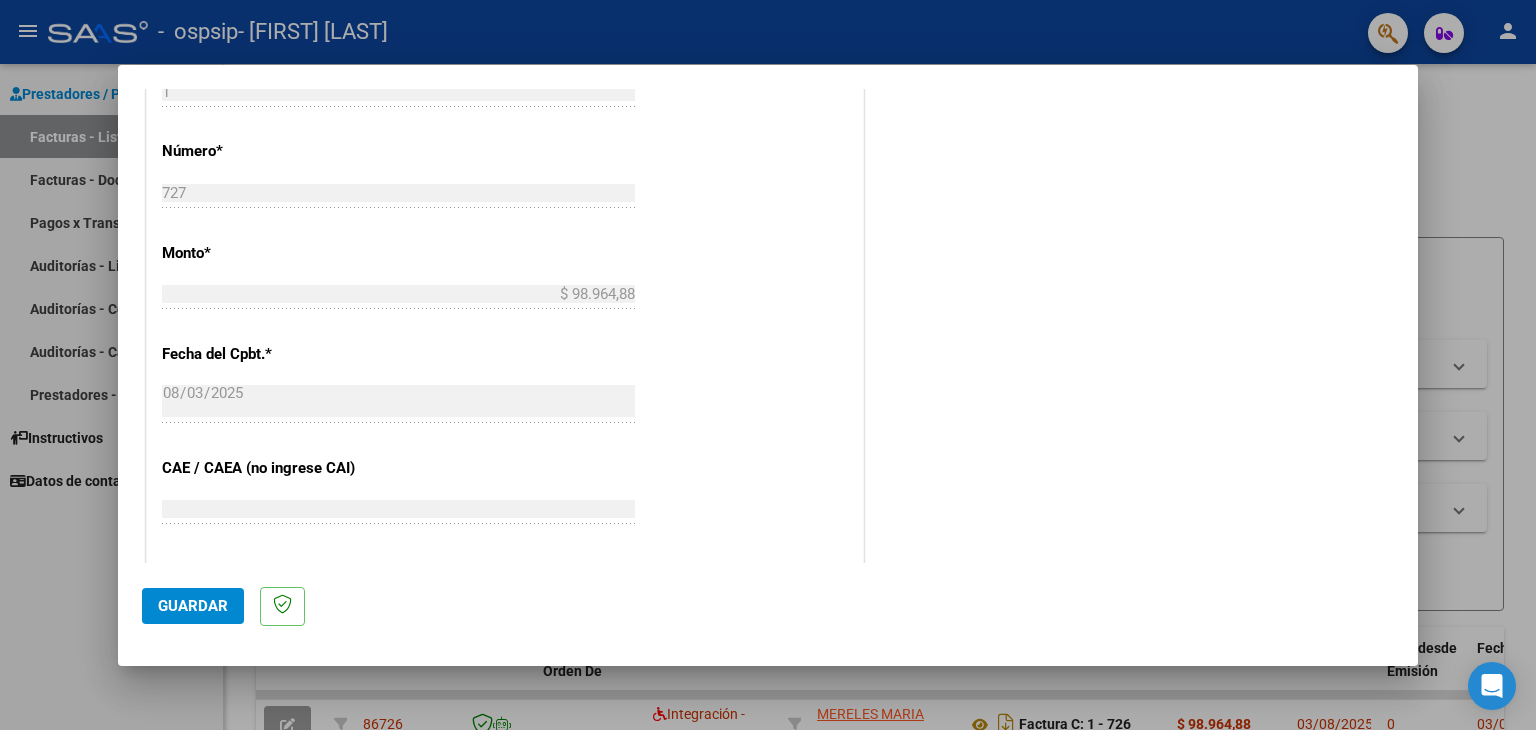 scroll, scrollTop: 900, scrollLeft: 0, axis: vertical 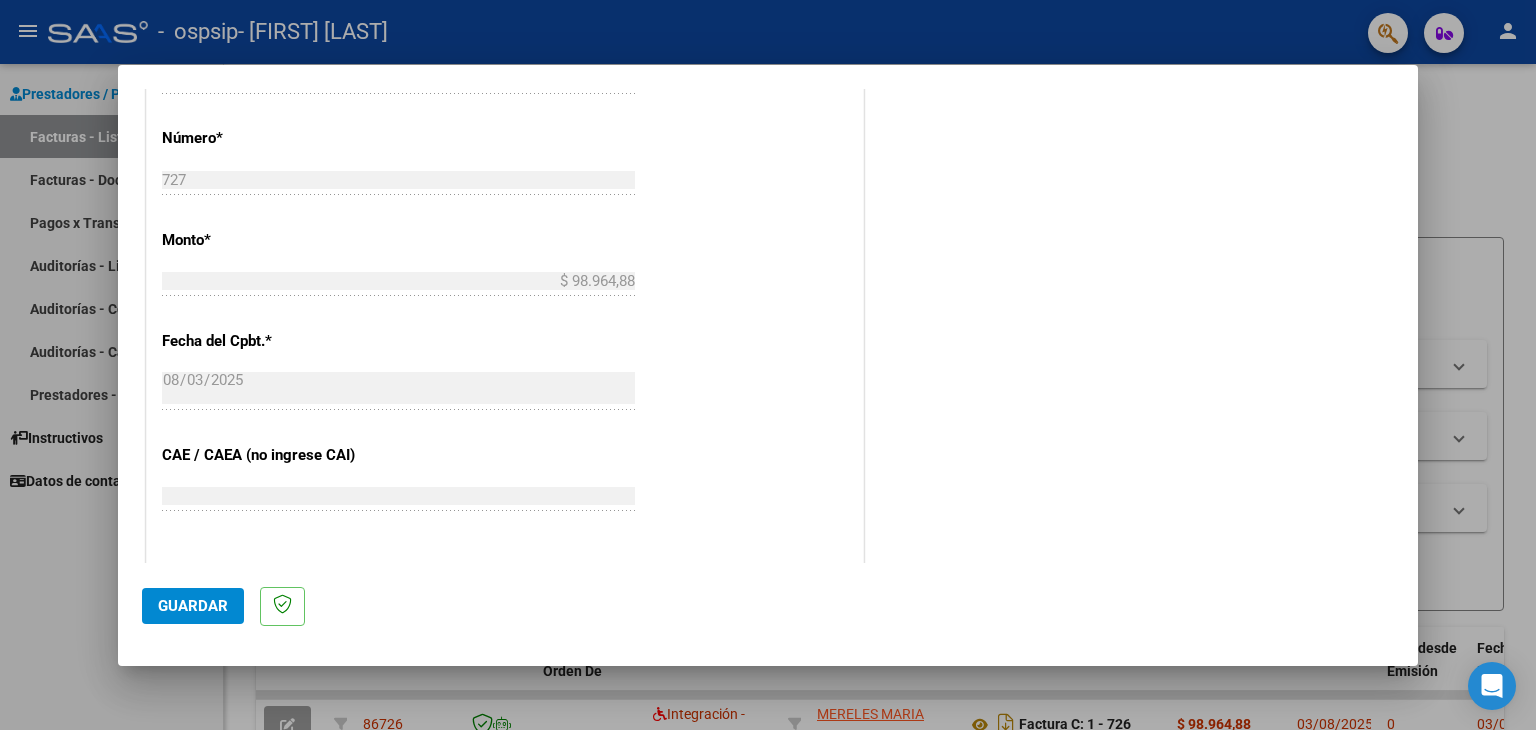 click on "Guardar" 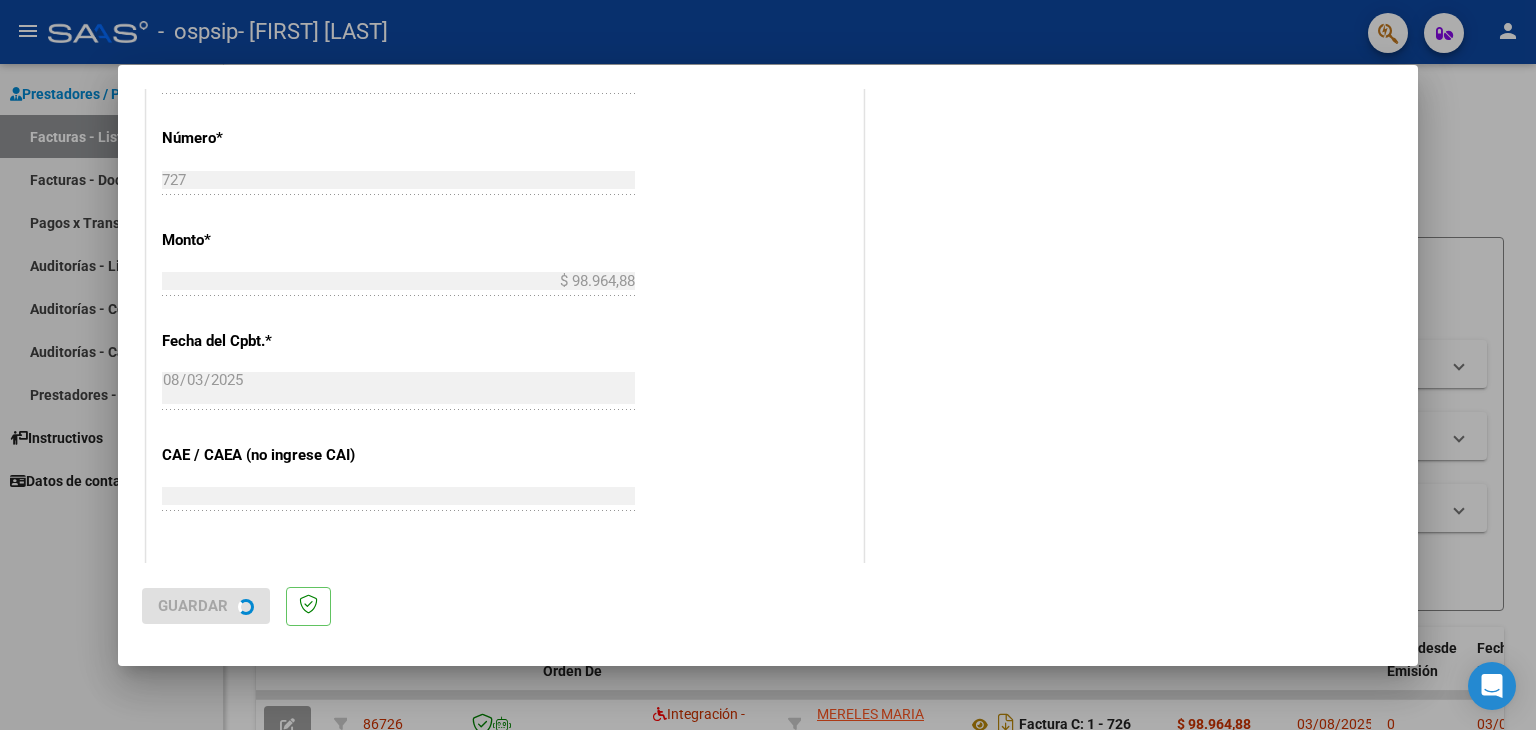 scroll, scrollTop: 0, scrollLeft: 0, axis: both 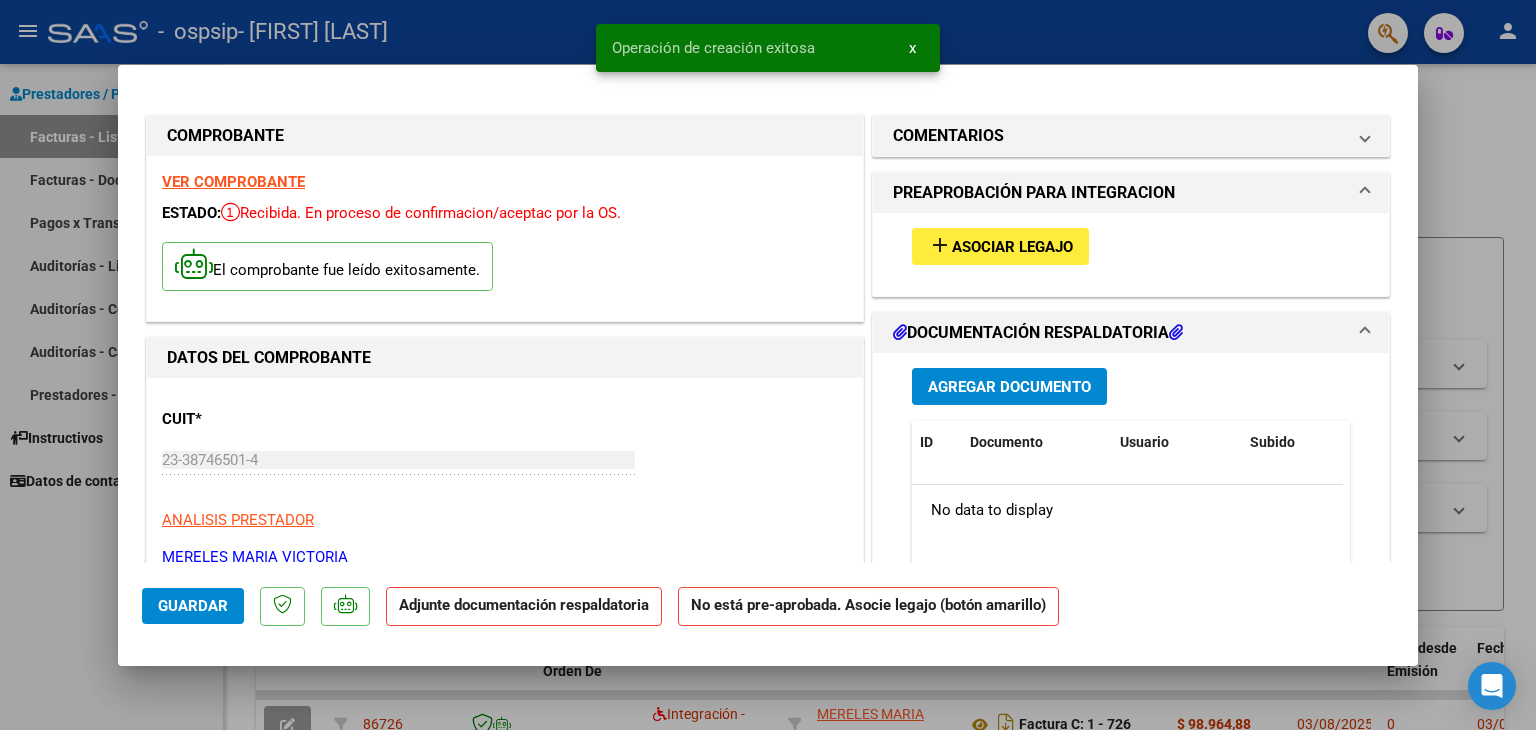 click on "Asociar Legajo" at bounding box center (1012, 247) 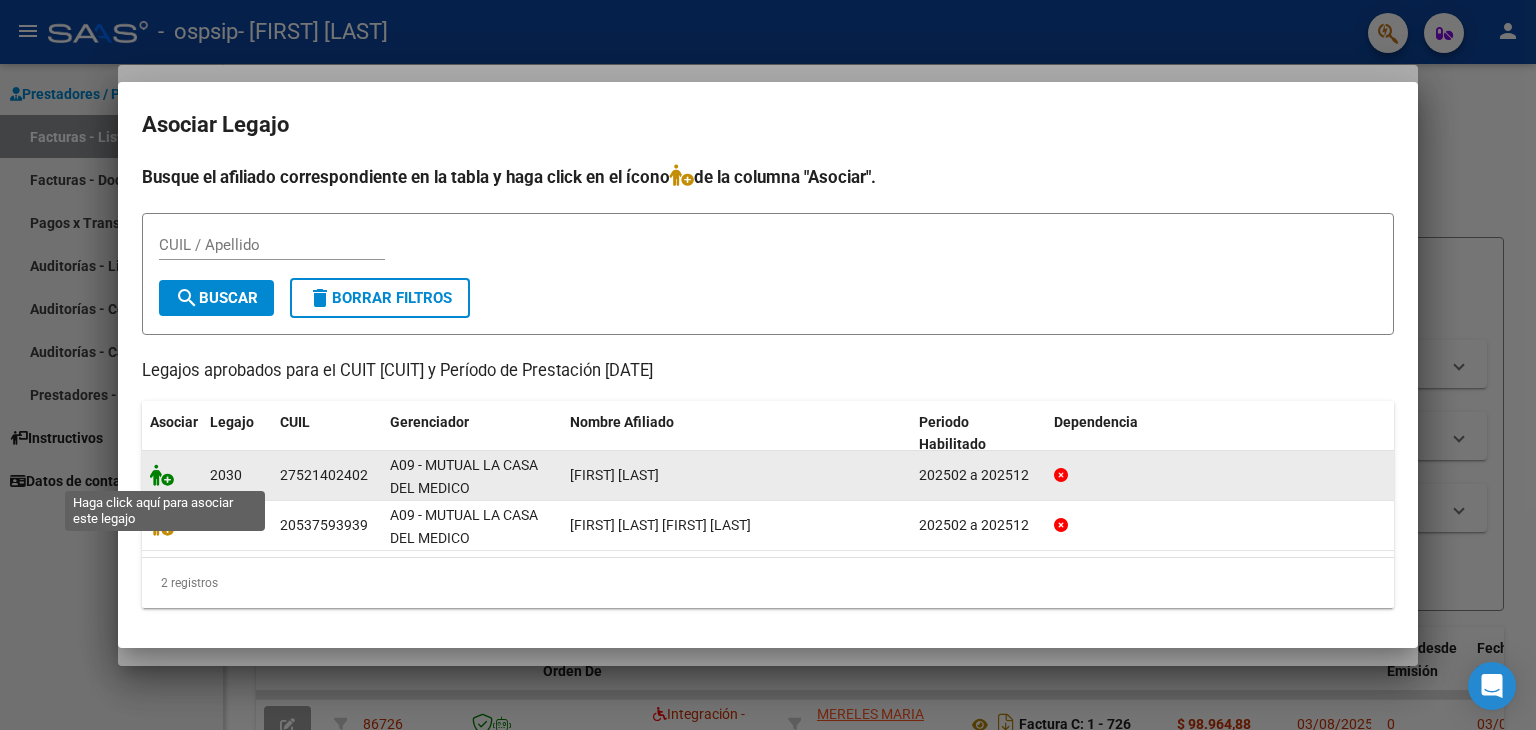 click 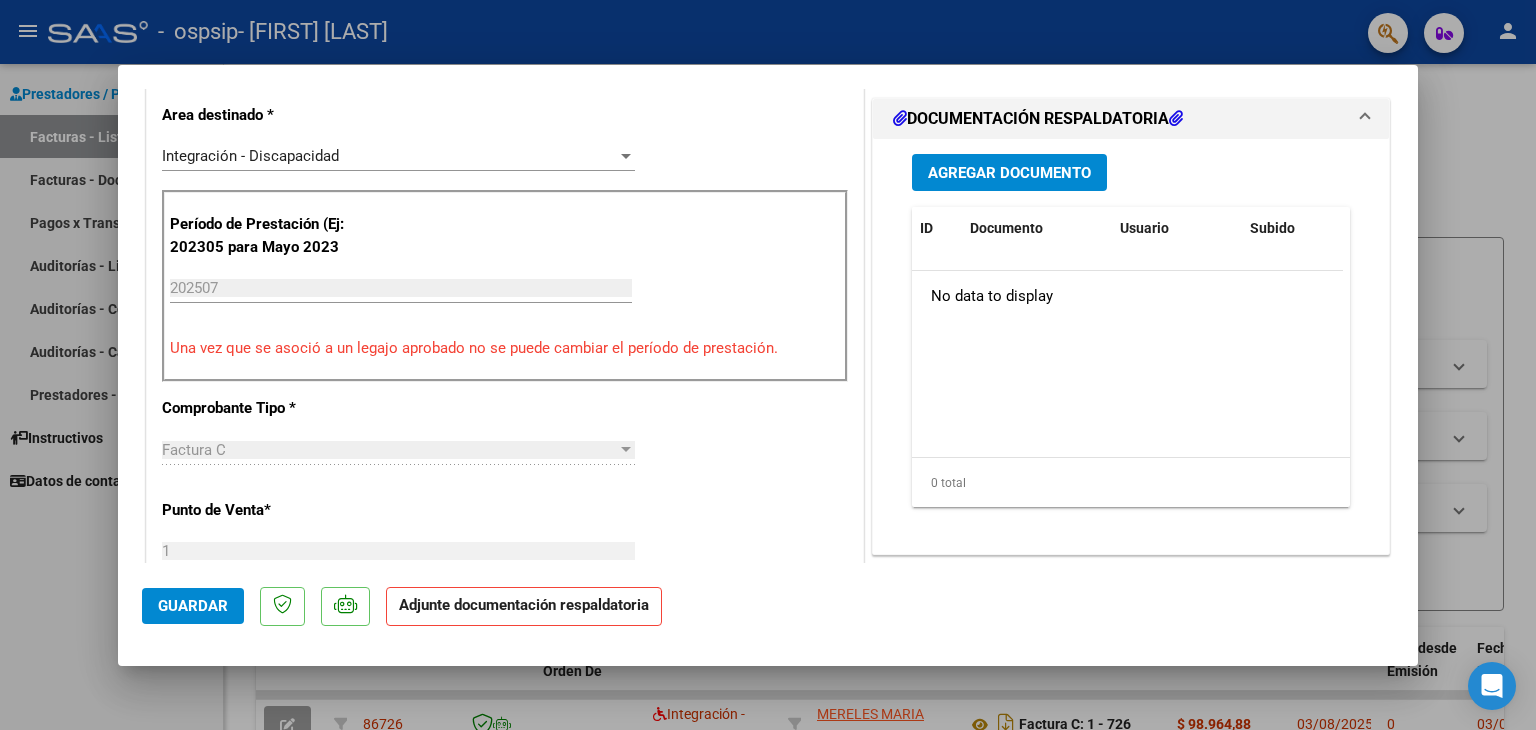scroll, scrollTop: 500, scrollLeft: 0, axis: vertical 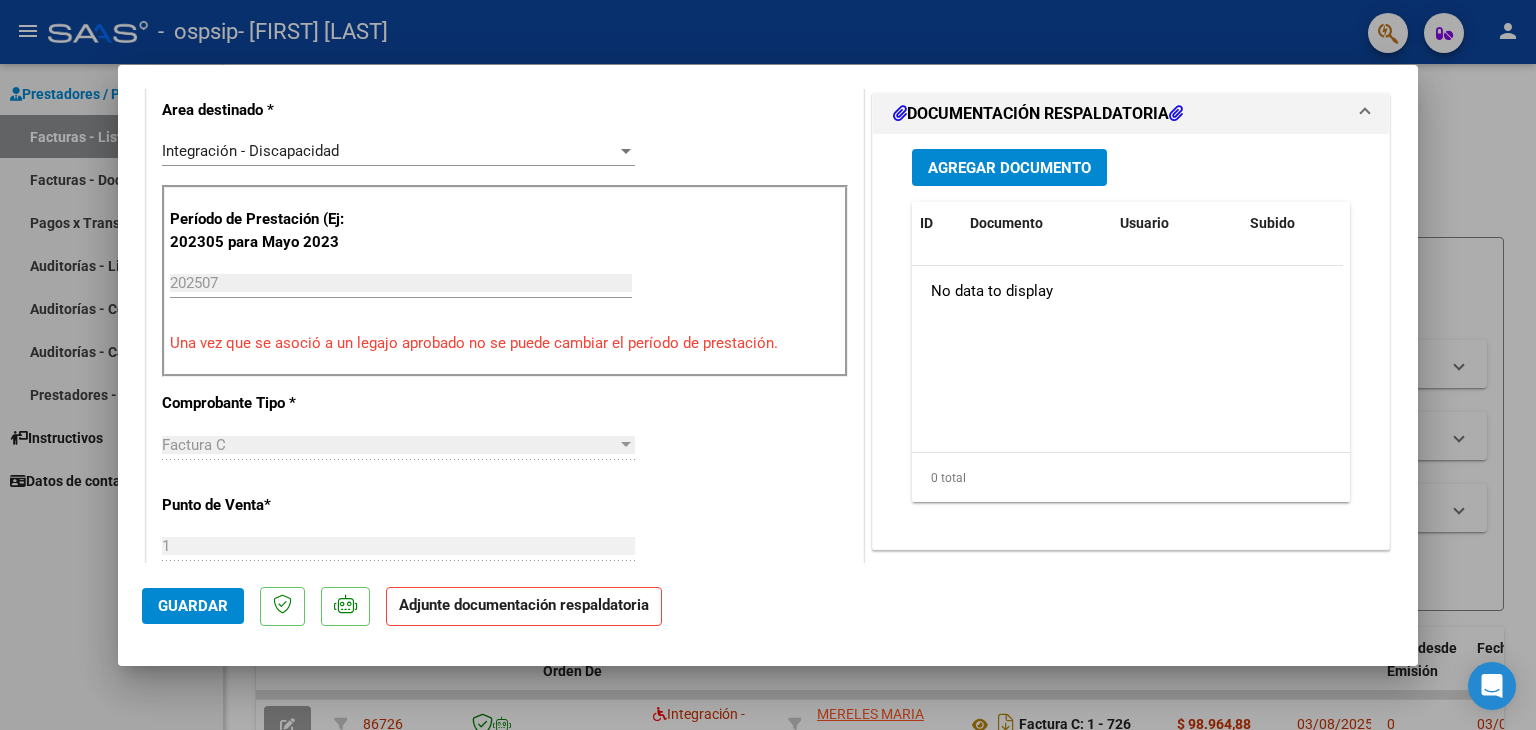 click on "Agregar Documento" at bounding box center (1009, 168) 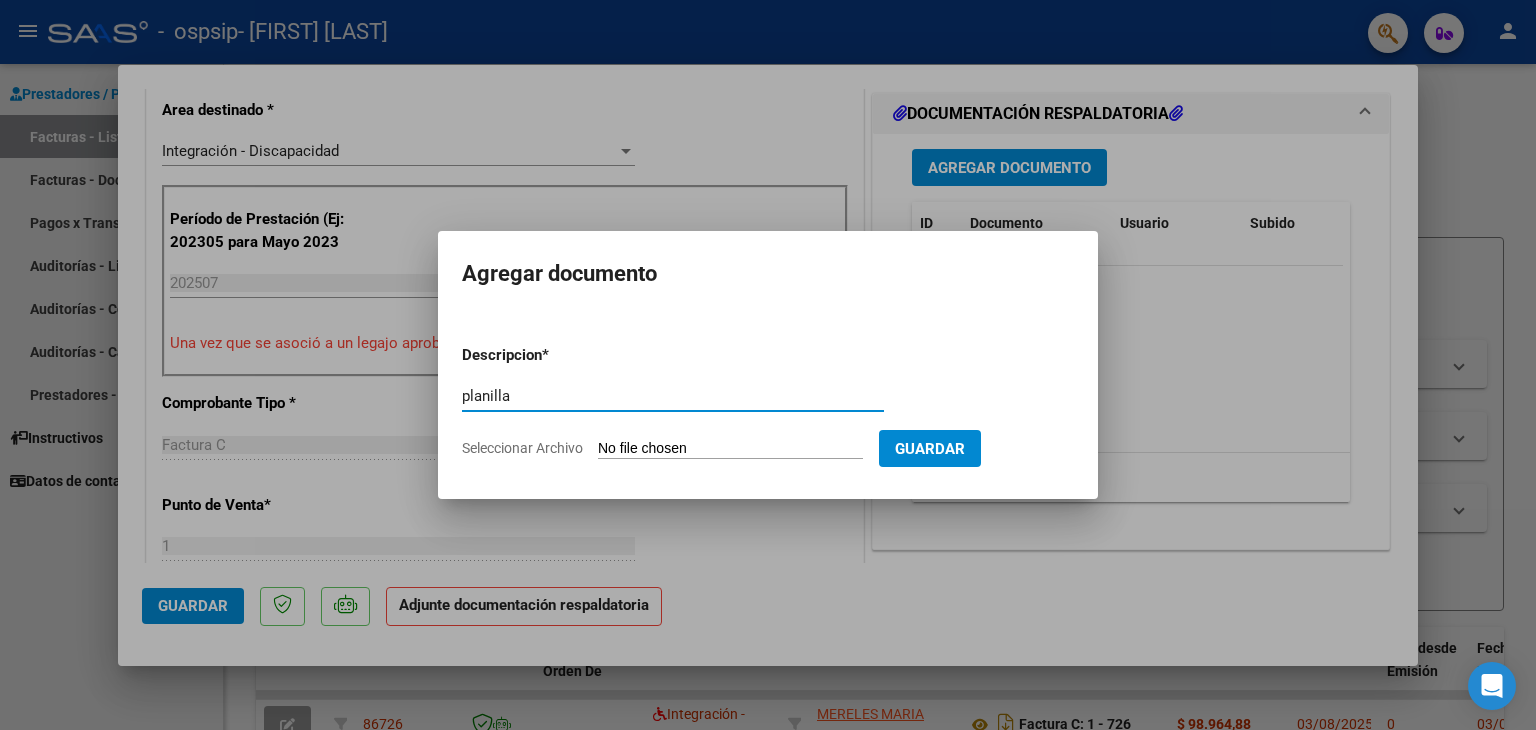 type on "planilla" 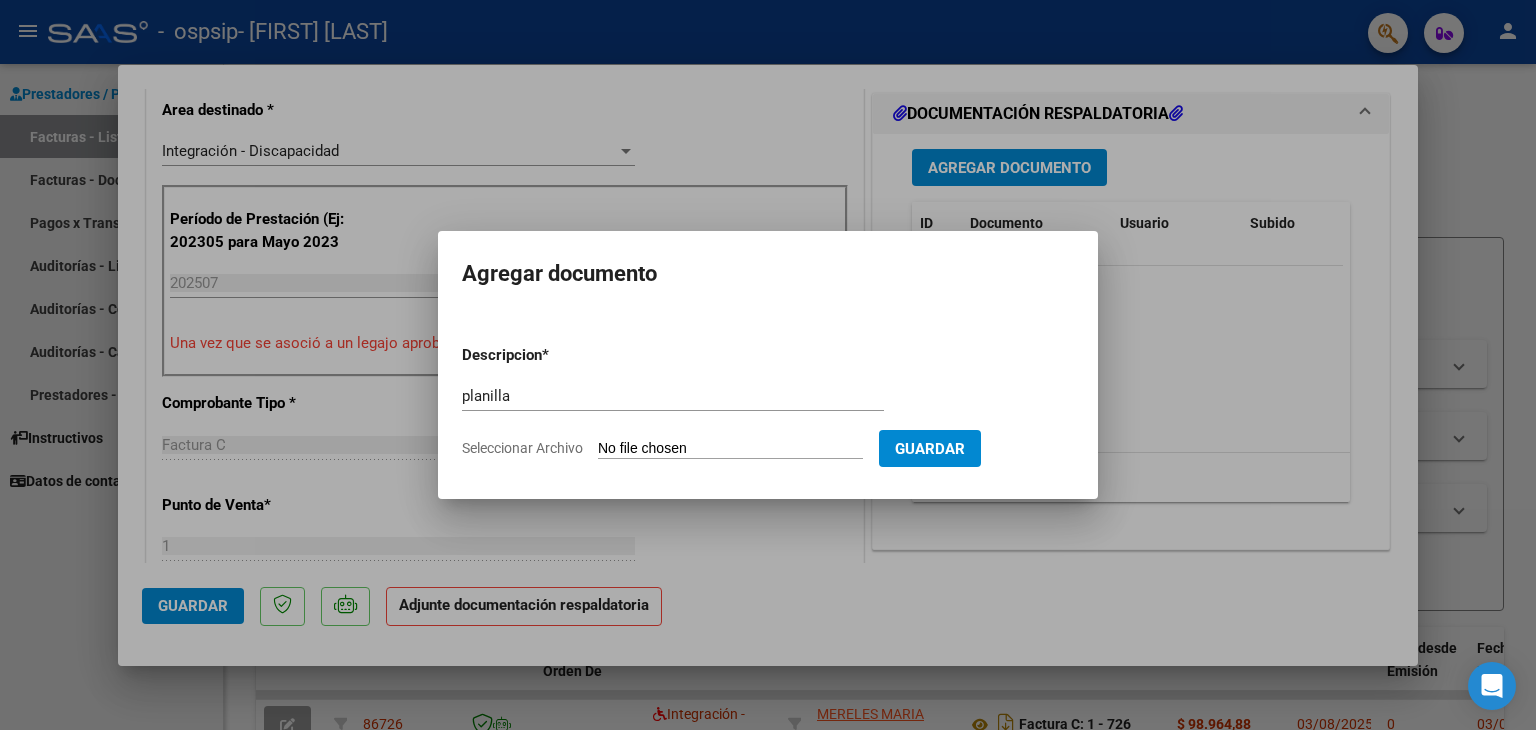 type on "C:\fakepath\[FIRST] [LAST] [PROFESSION] [DATE] [TIME].pdf" 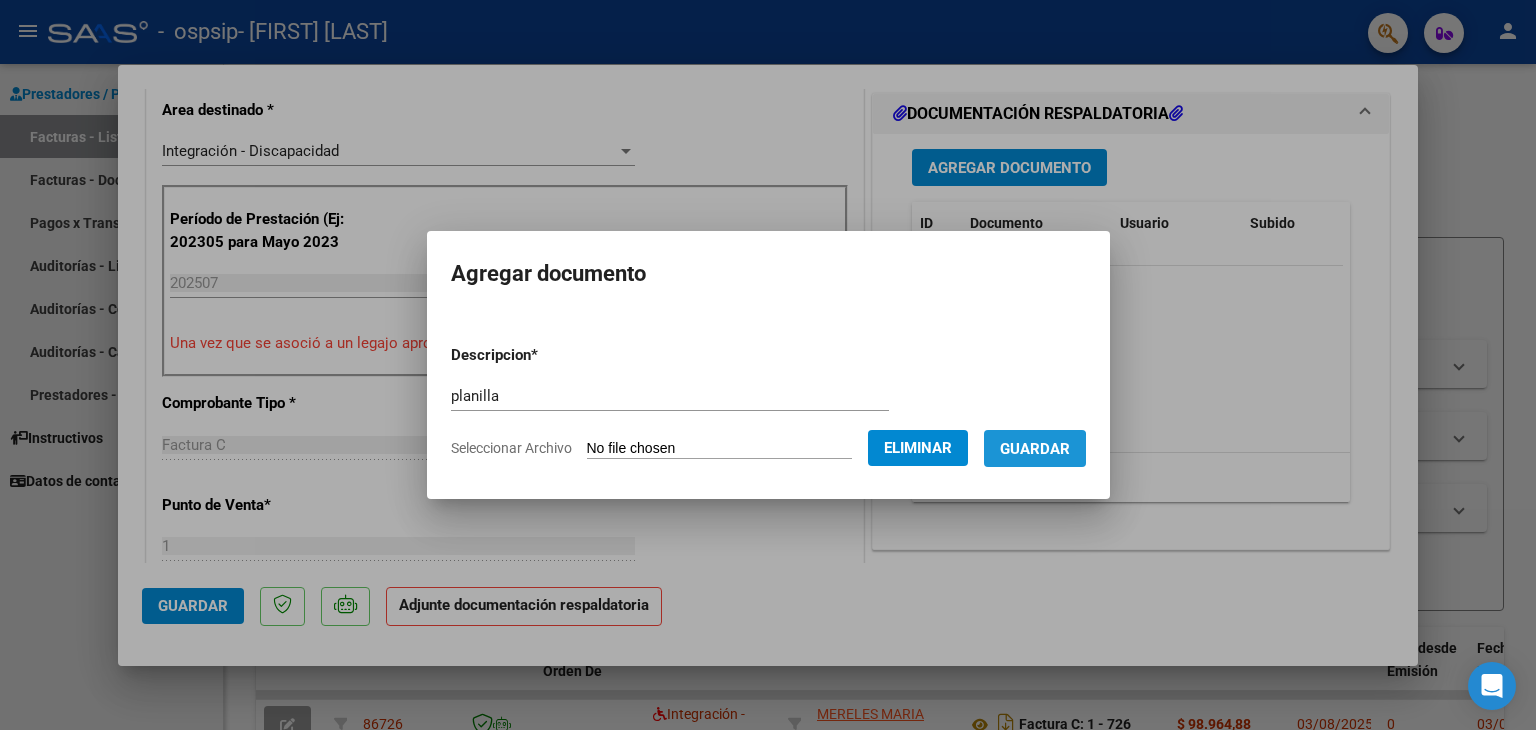 click on "Guardar" at bounding box center [1035, 449] 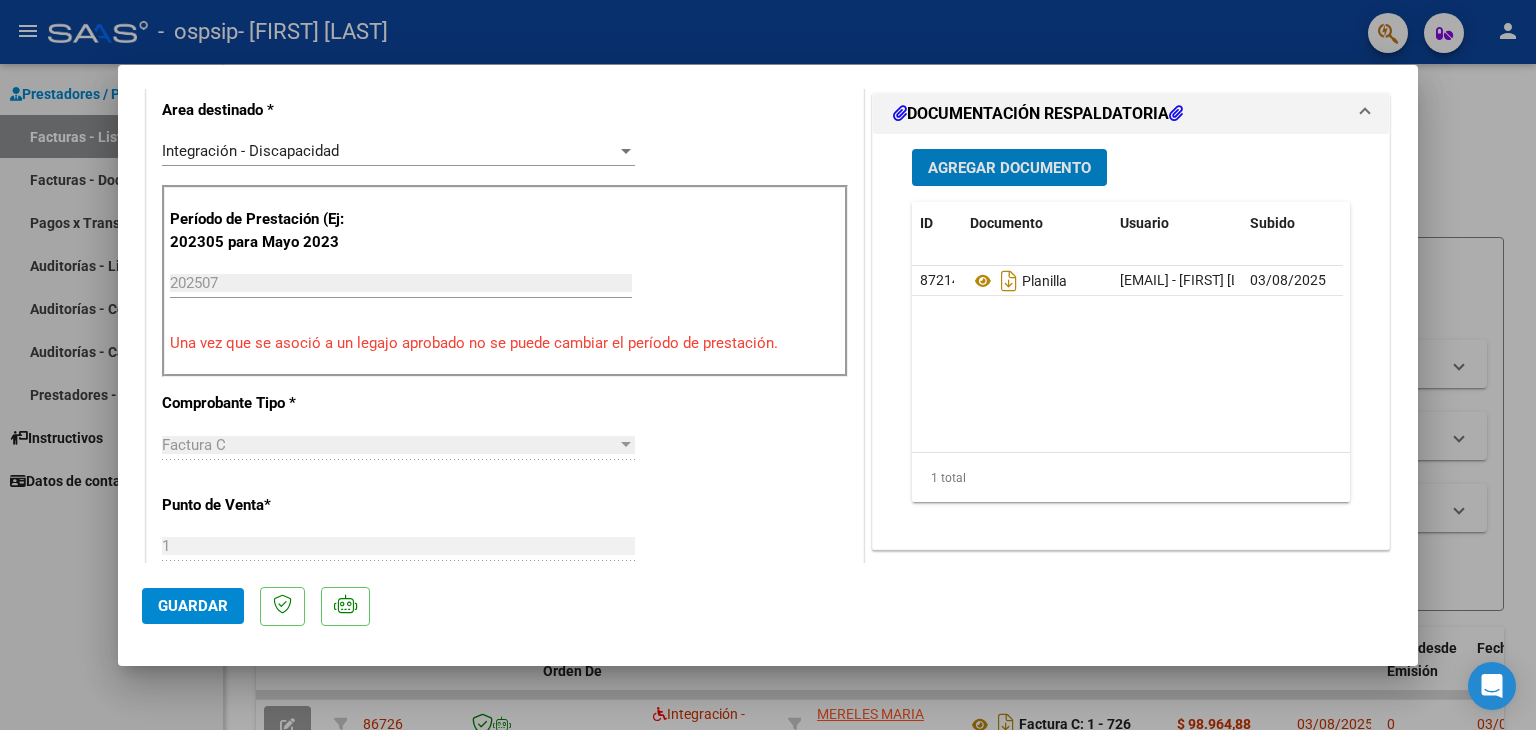 click on "Guardar" 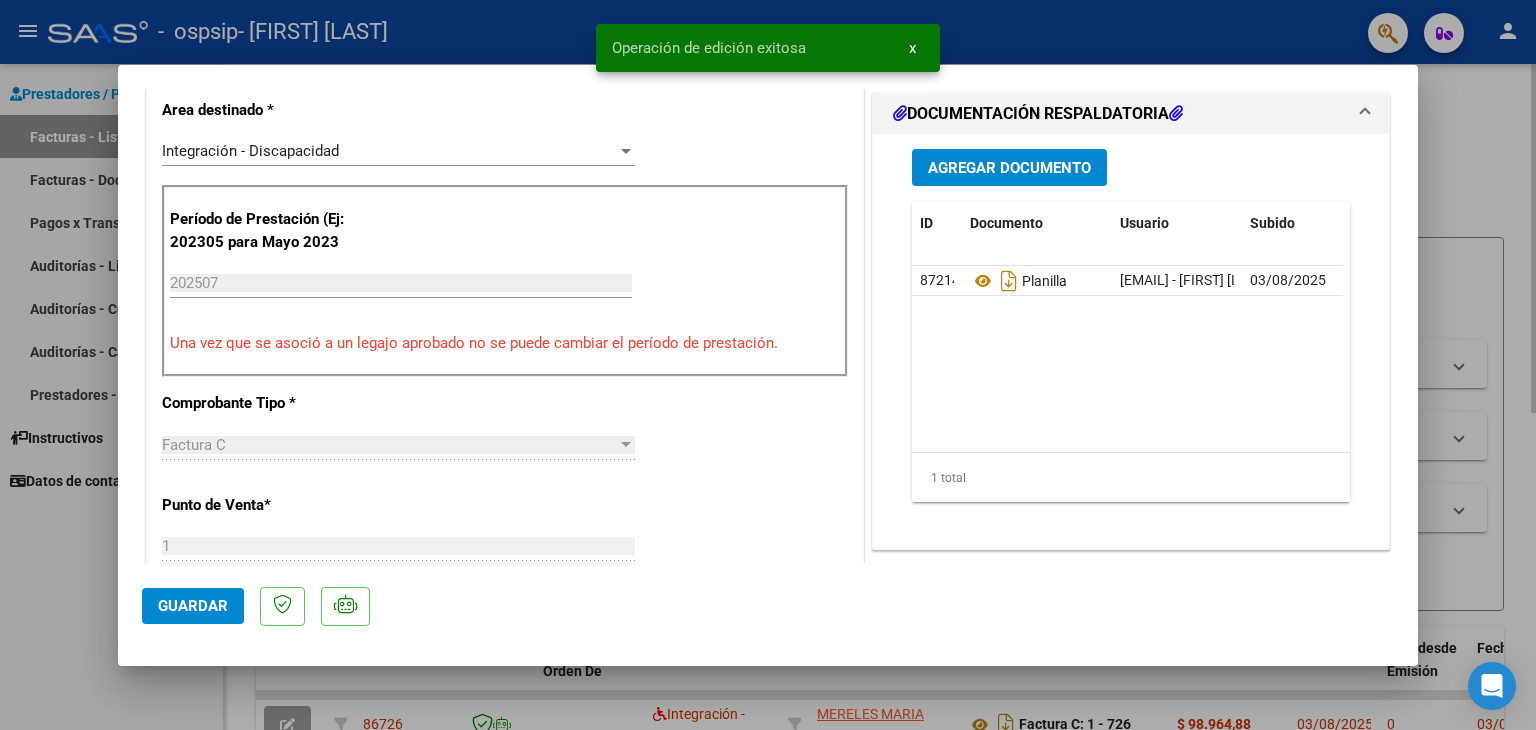 click at bounding box center [768, 365] 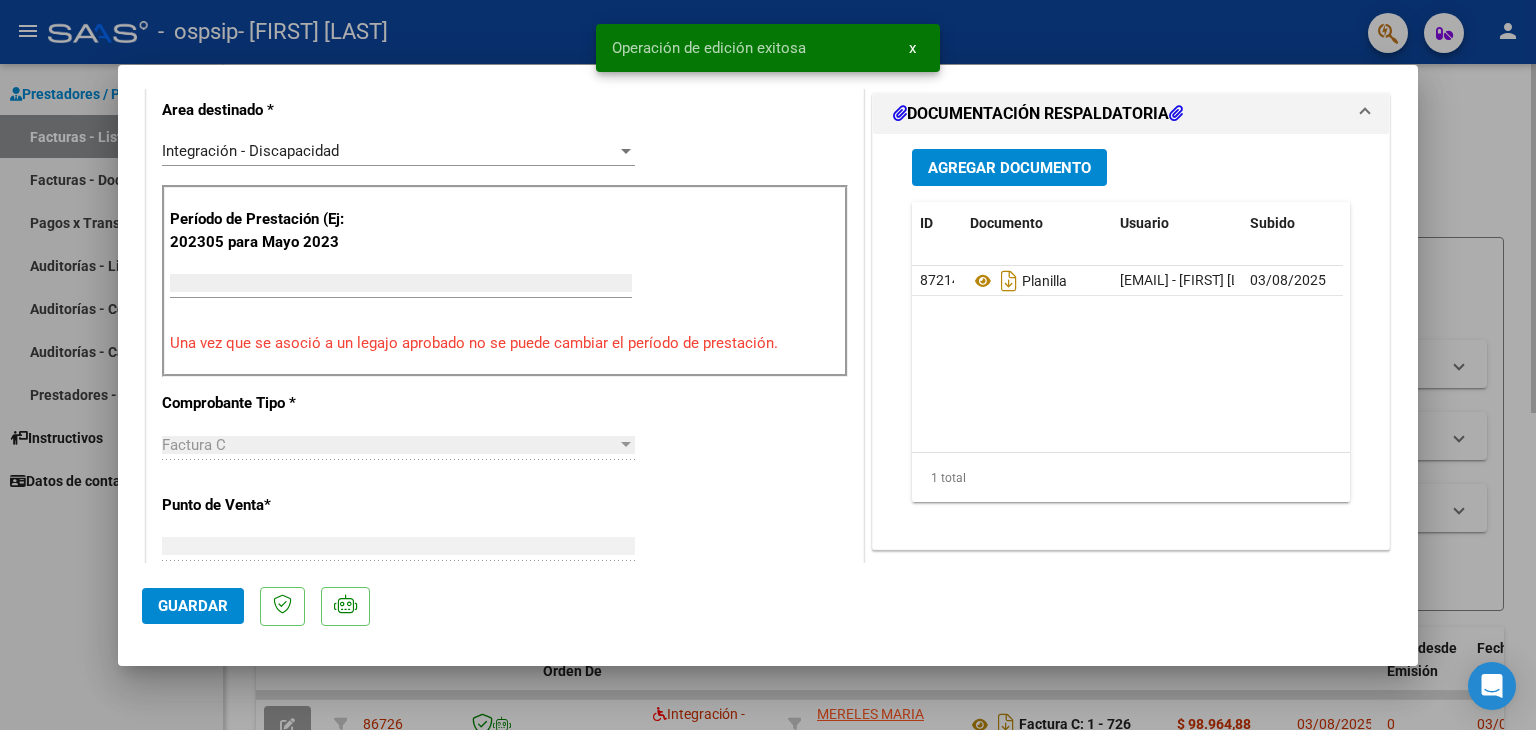 scroll, scrollTop: 414, scrollLeft: 0, axis: vertical 